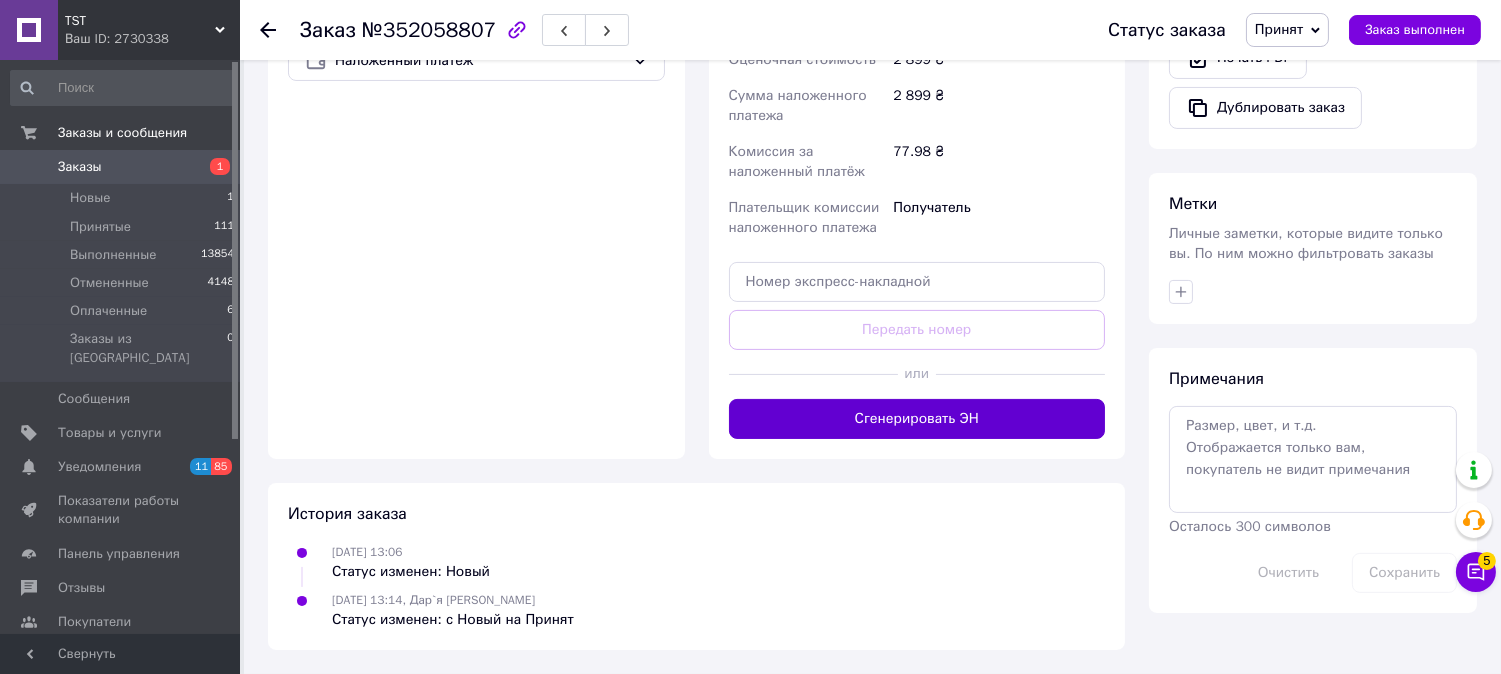 scroll, scrollTop: 795, scrollLeft: 0, axis: vertical 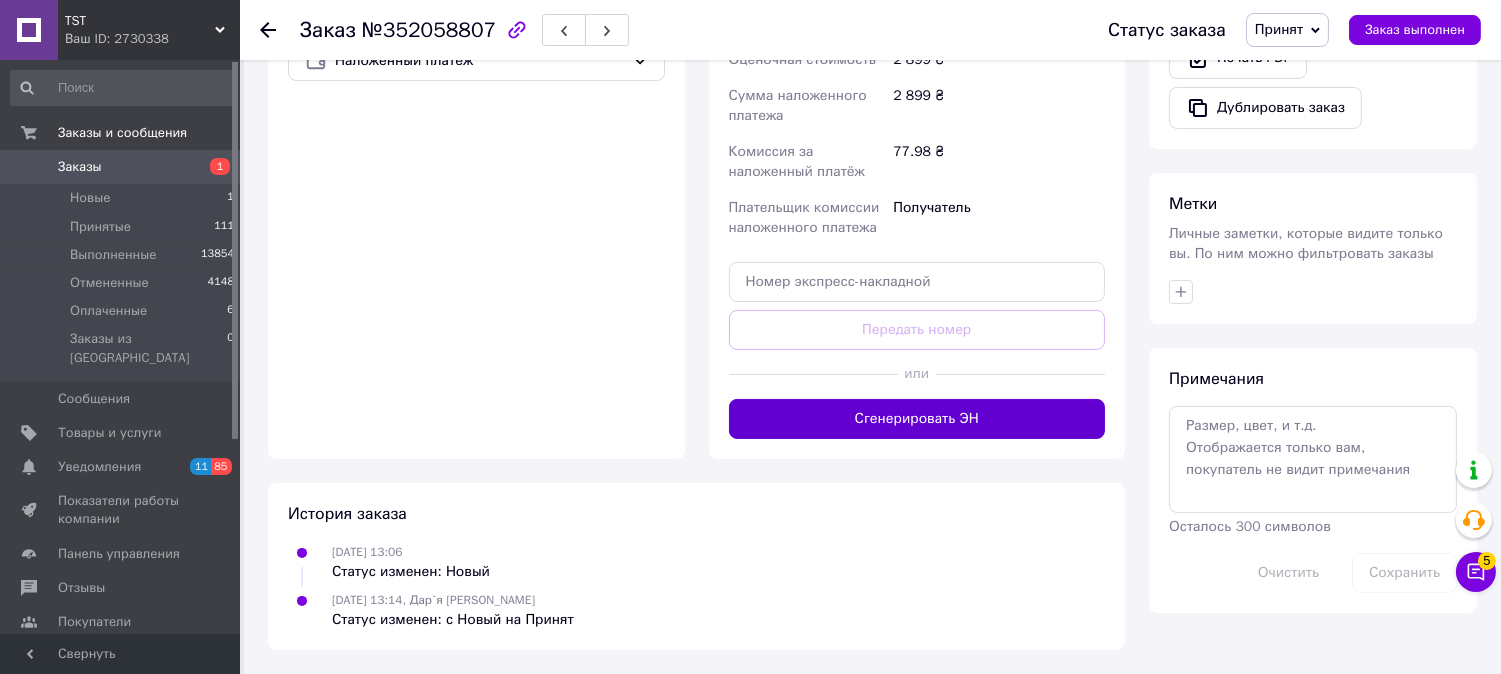 click on "Сгенерировать ЭН" at bounding box center [917, 419] 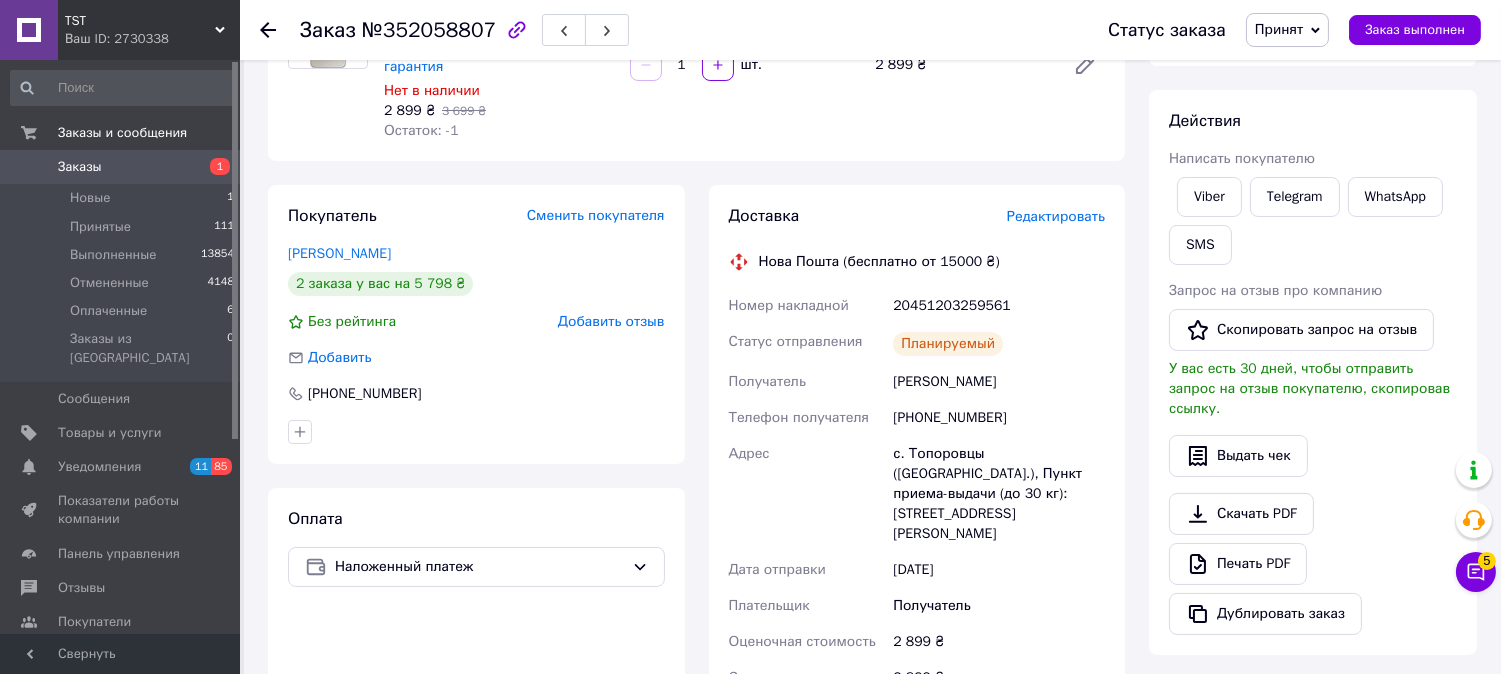 scroll, scrollTop: 555, scrollLeft: 0, axis: vertical 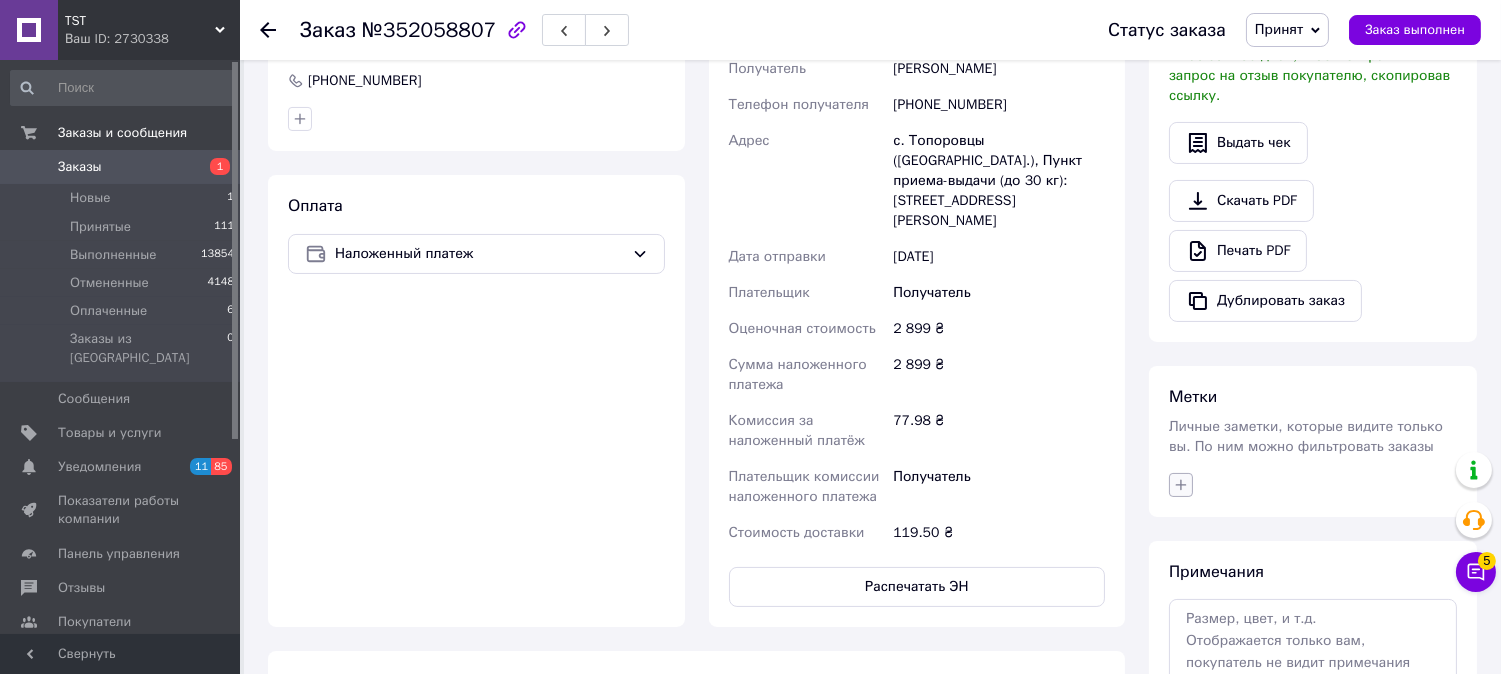 click at bounding box center [1181, 485] 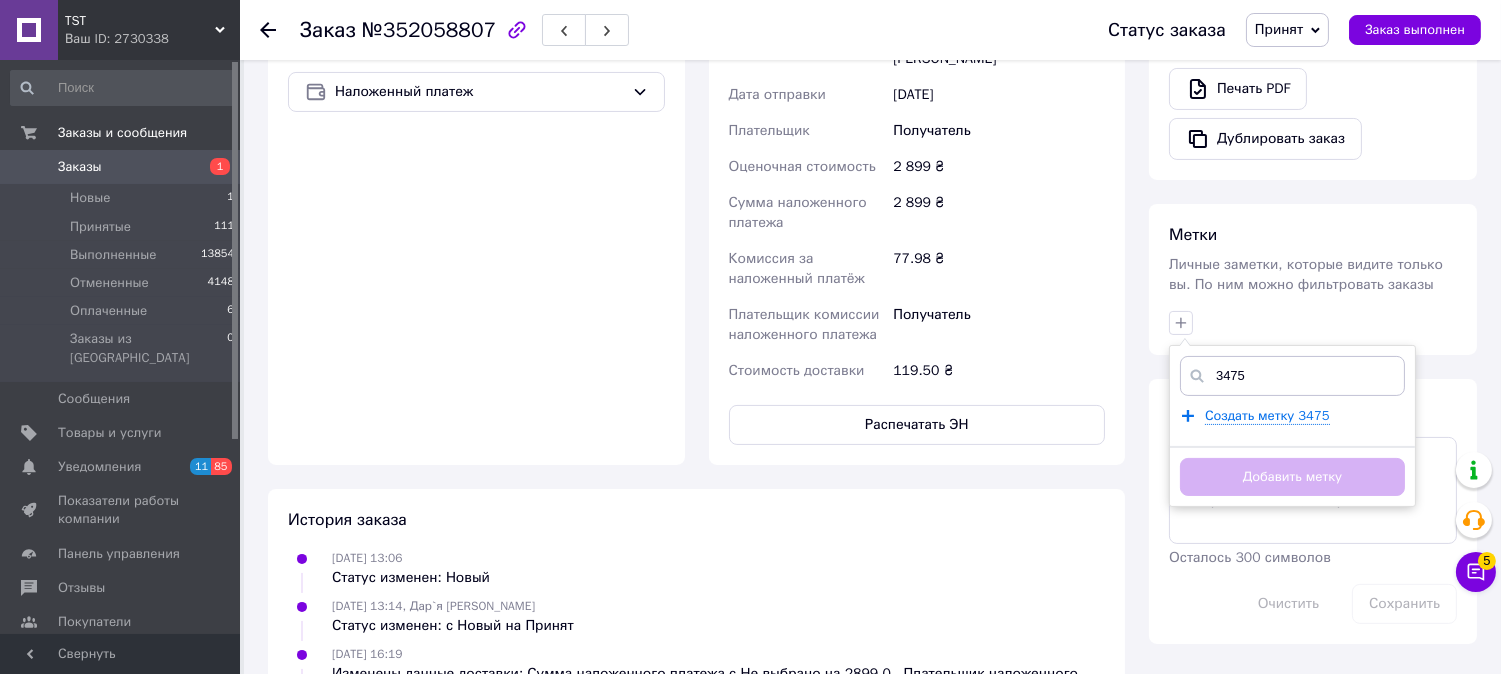 scroll, scrollTop: 888, scrollLeft: 0, axis: vertical 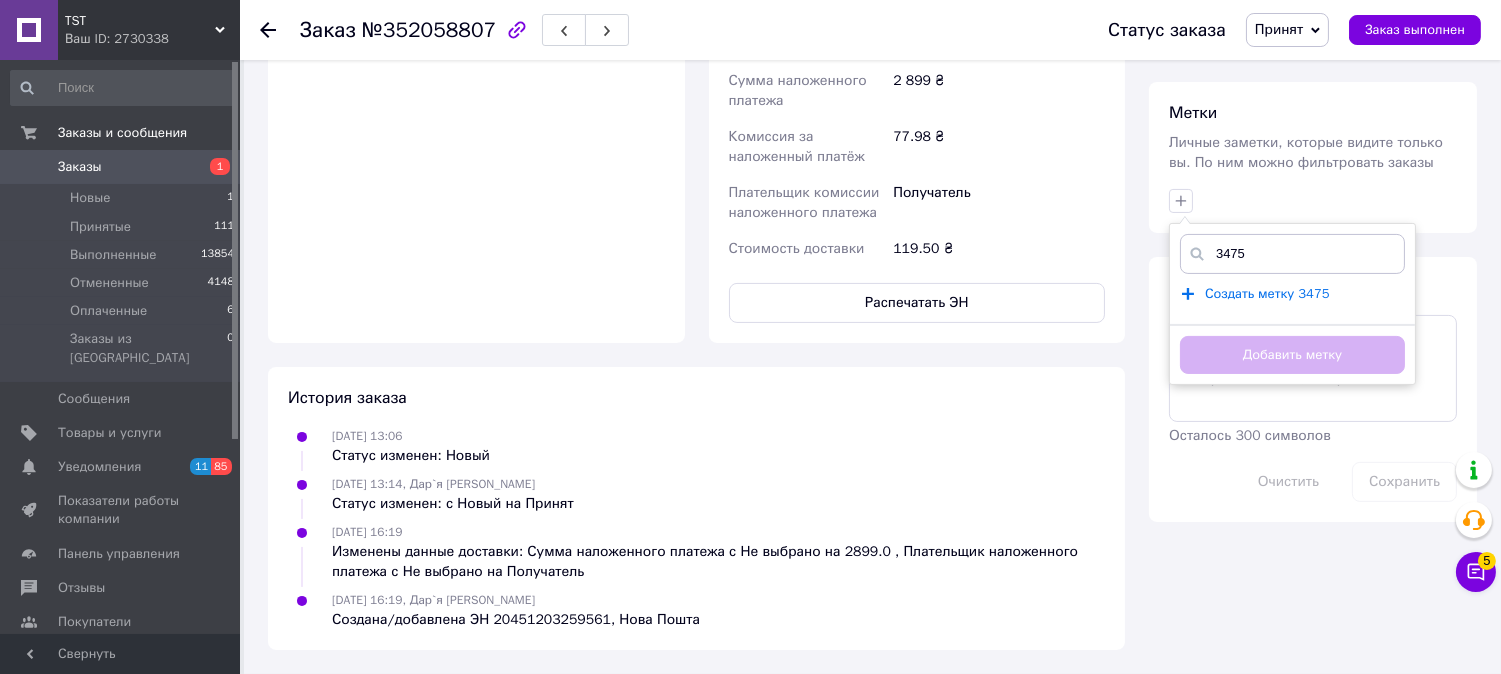 type on "3475" 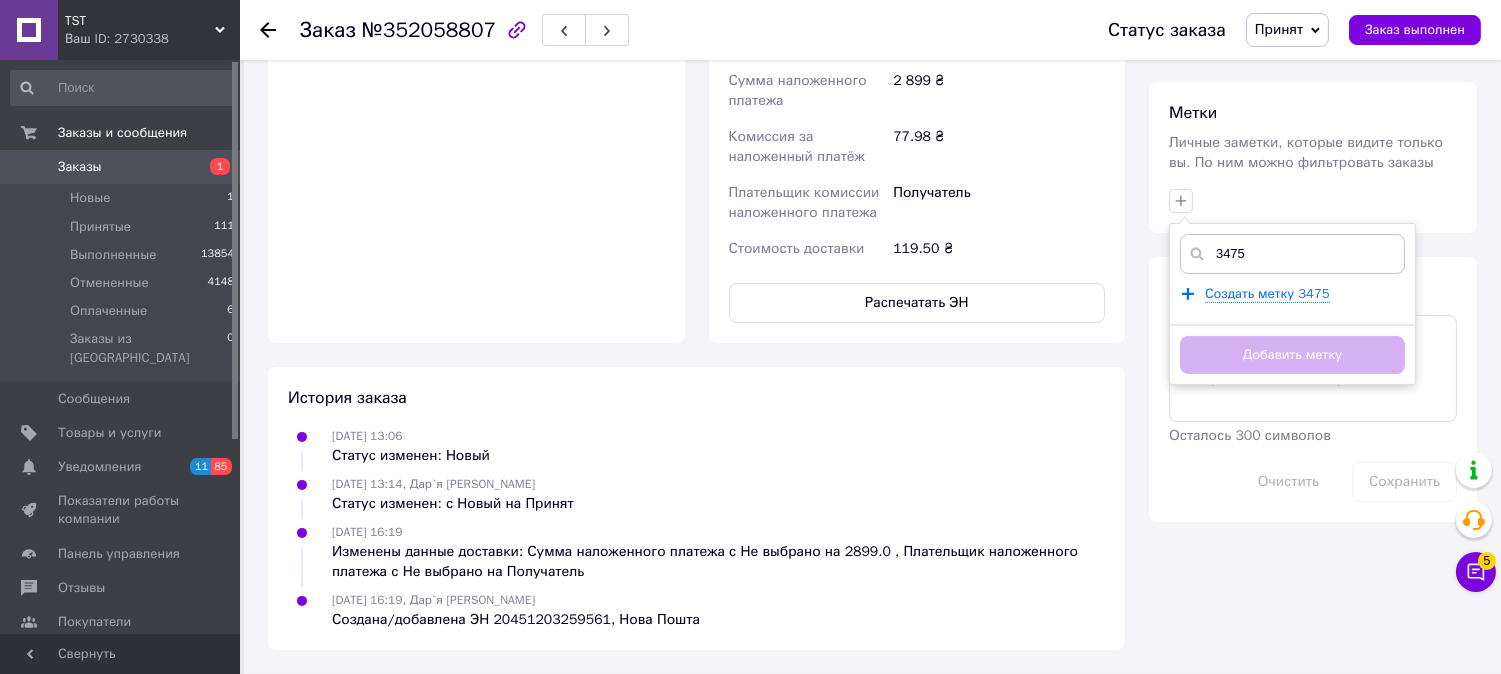 type 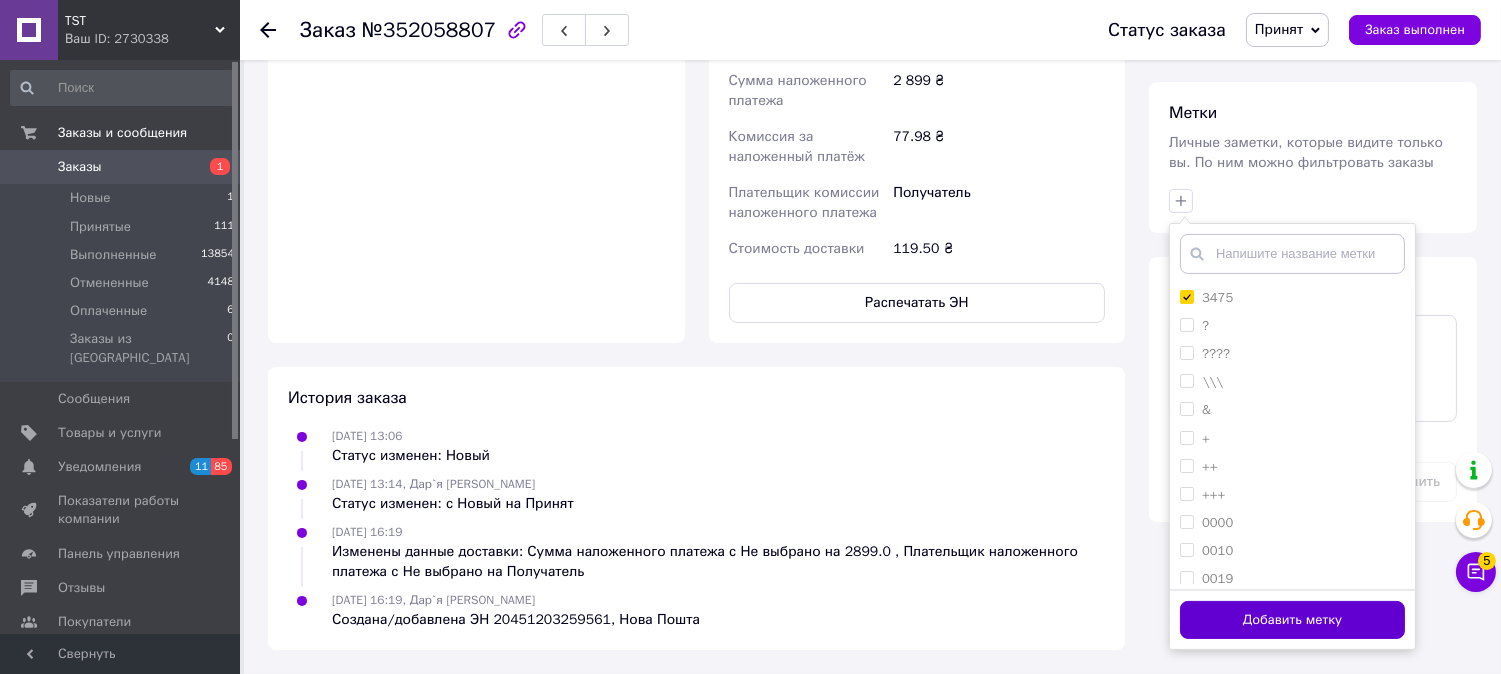 click on "Добавить метку" at bounding box center (1292, 620) 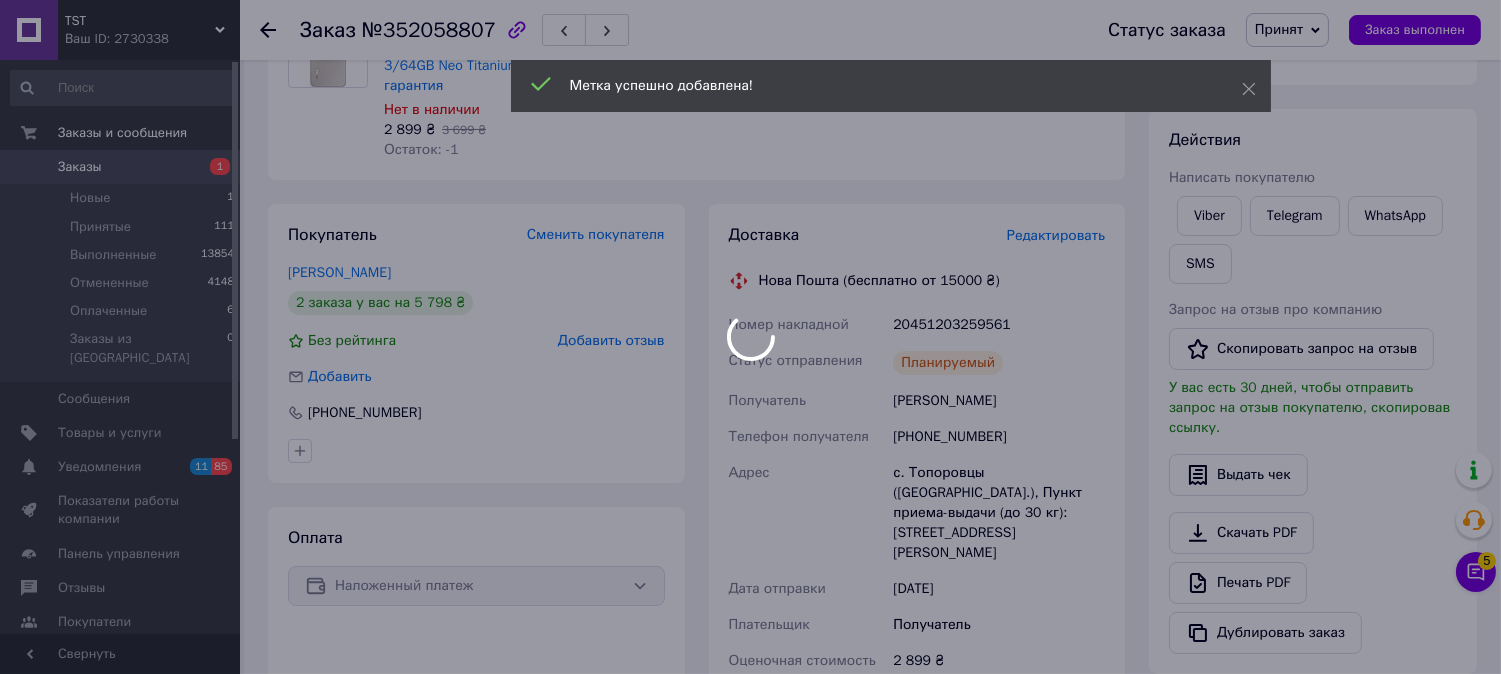 scroll, scrollTop: 222, scrollLeft: 0, axis: vertical 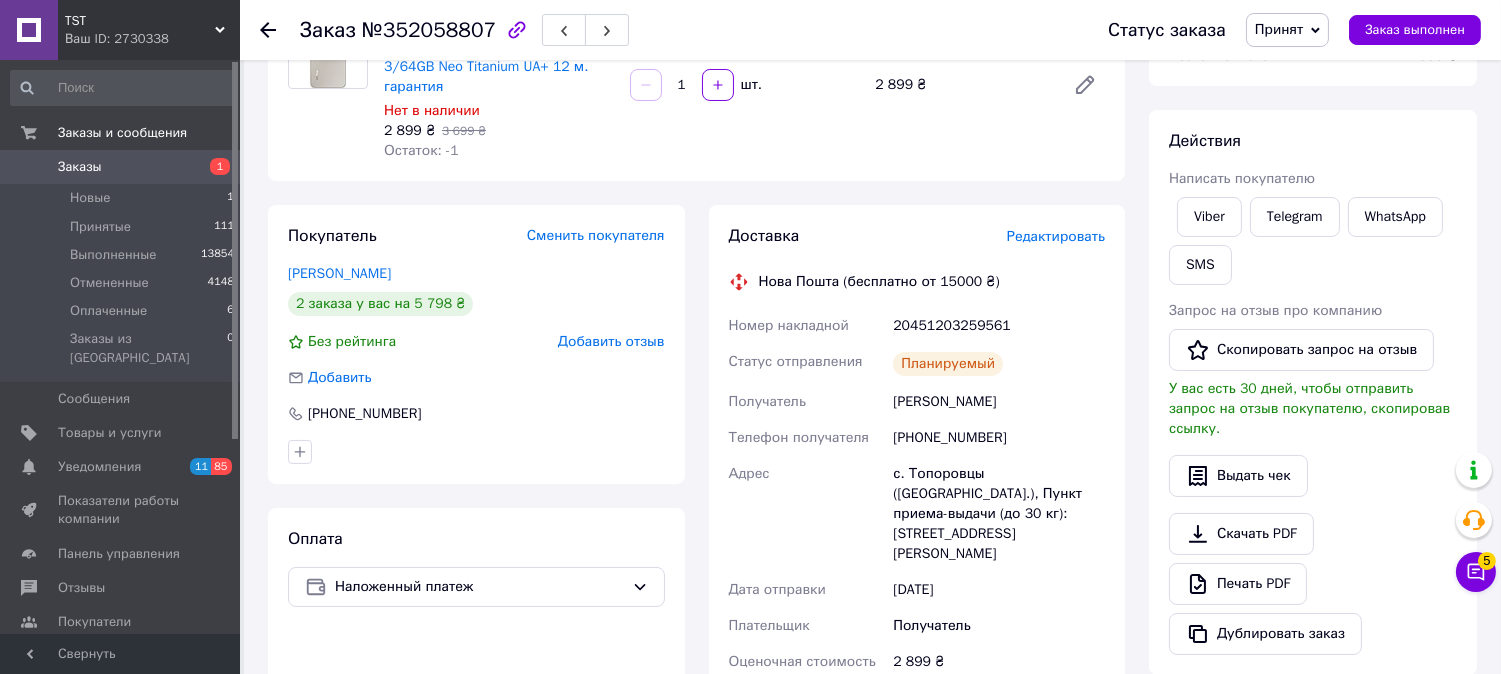 click 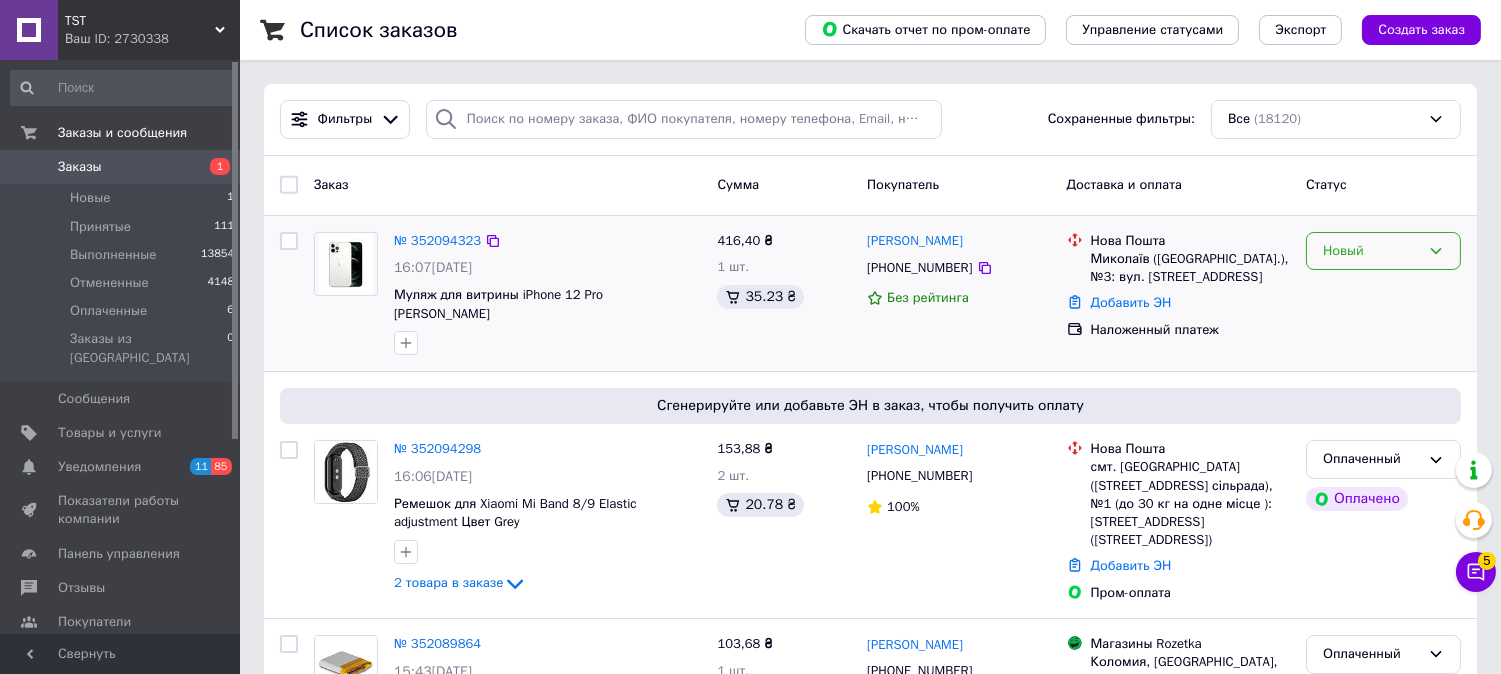 click on "Новый" at bounding box center [1371, 251] 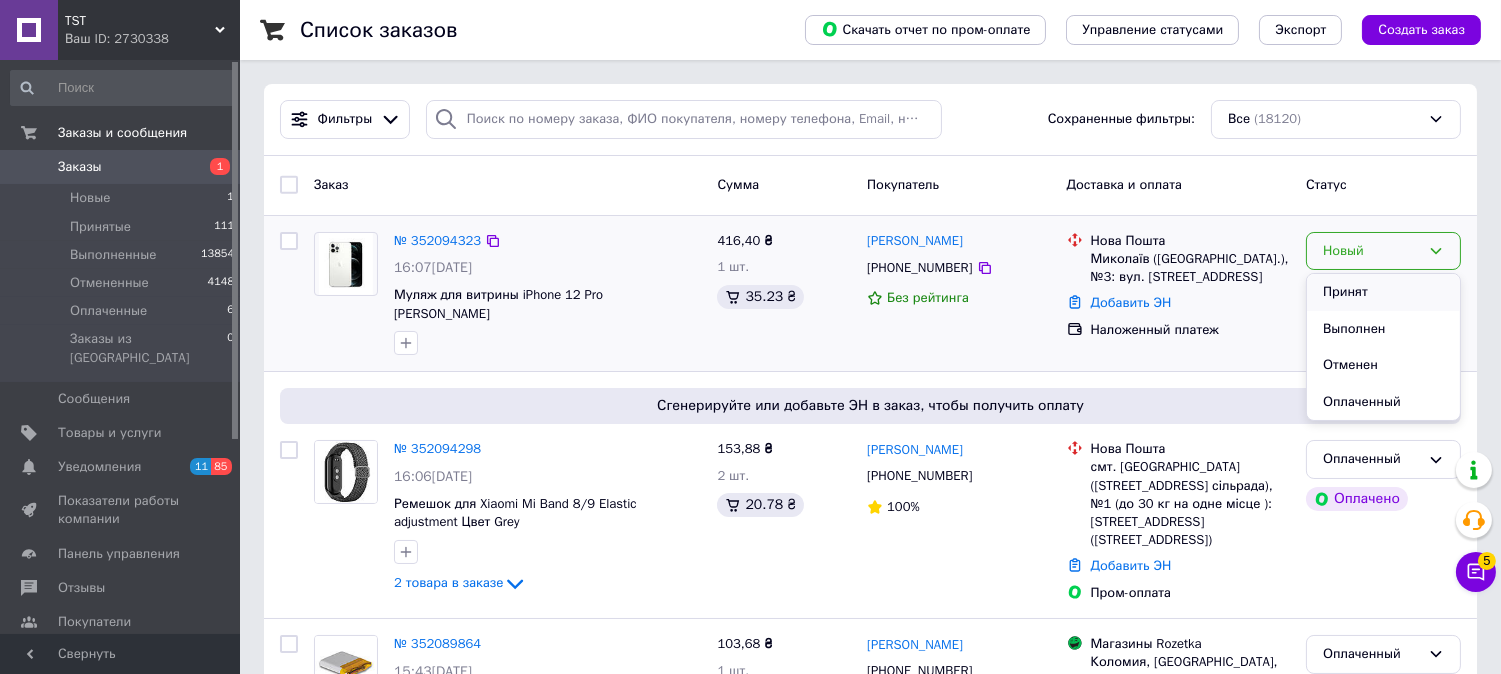 click on "Принят" at bounding box center [1383, 292] 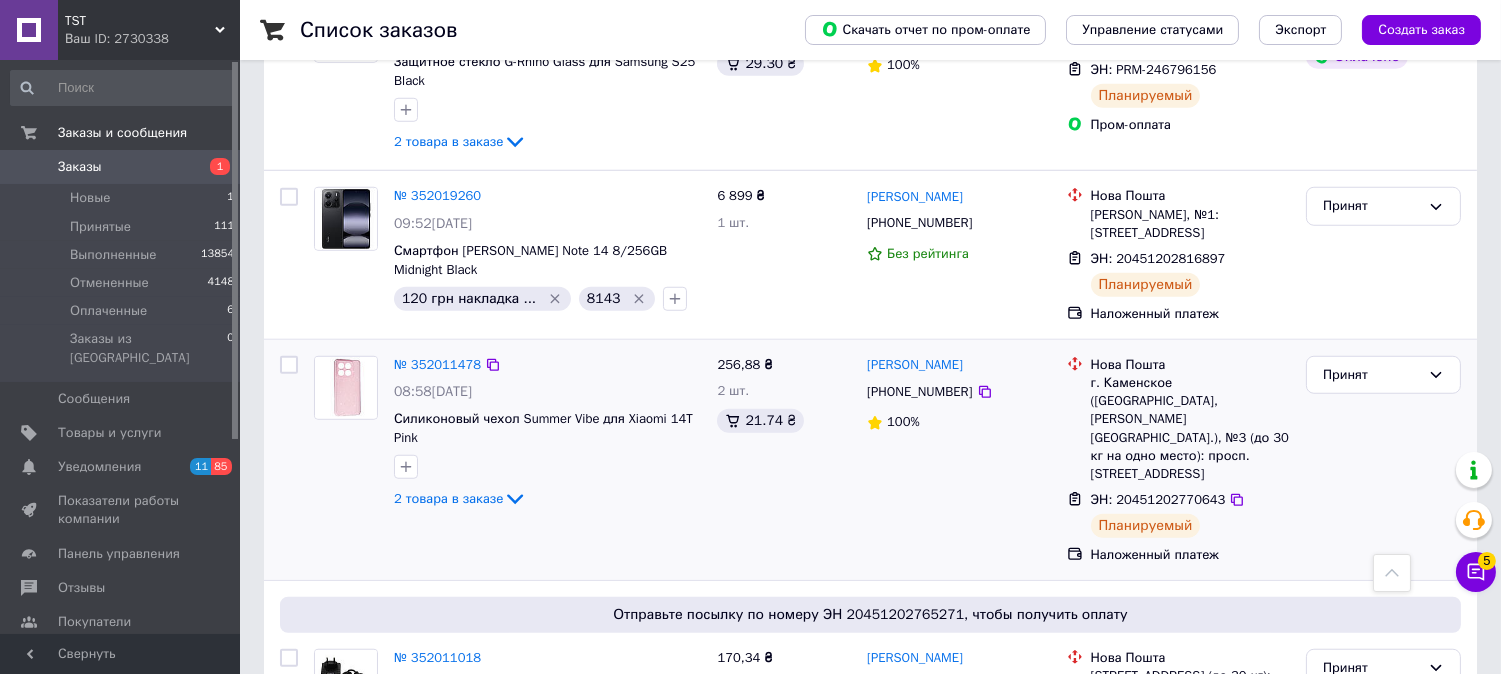 scroll, scrollTop: 3165, scrollLeft: 0, axis: vertical 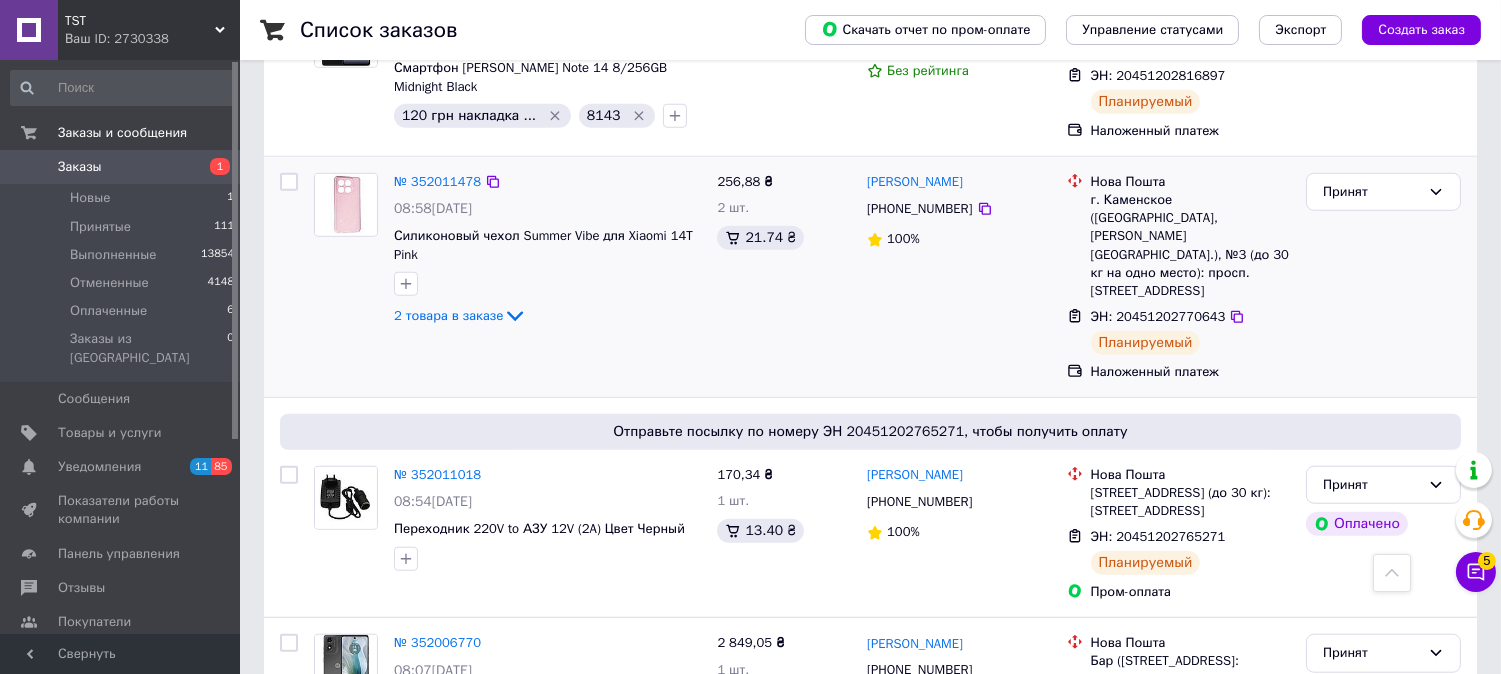 click on "№ 352011478 08:58[DATE] Силиконовый чехол Summer Vibe для Xiaomi 14T Pink 2 товара в заказе" at bounding box center (547, 251) 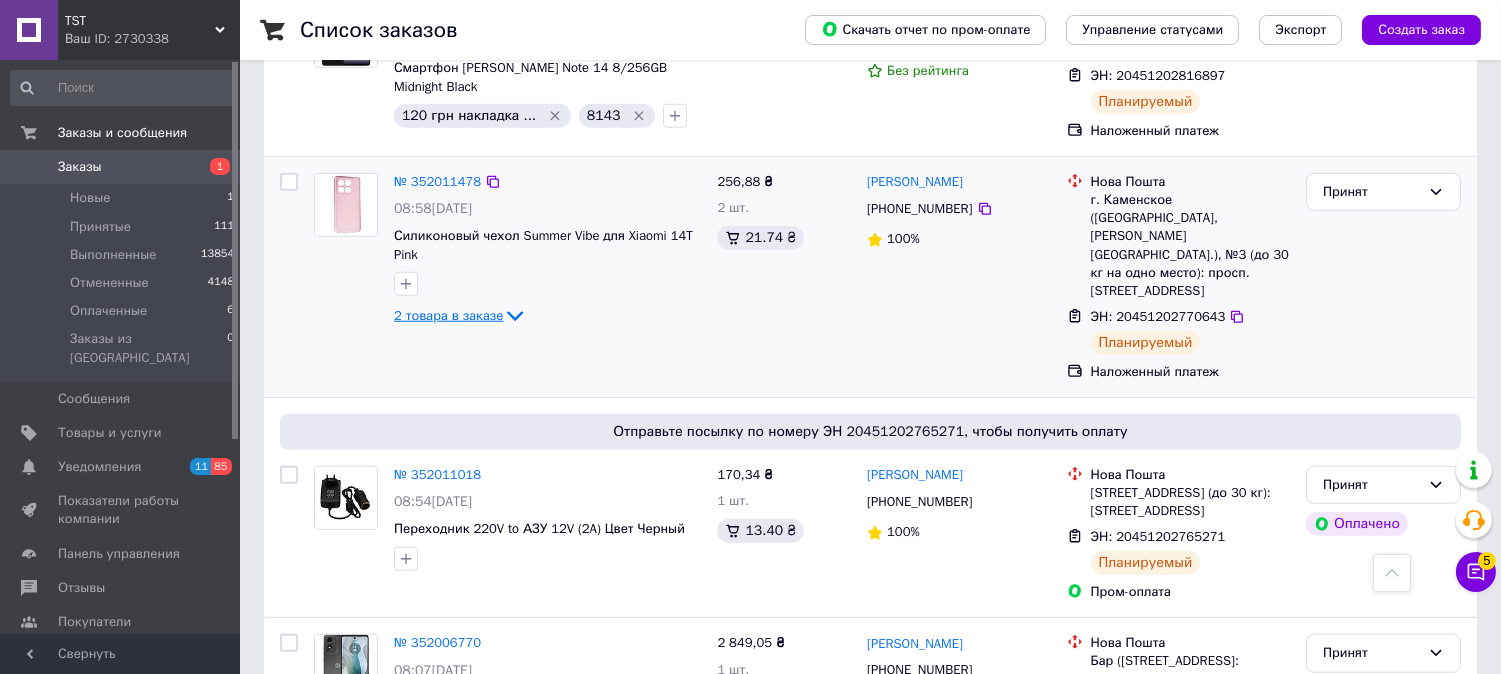 click on "2 товара в заказе" at bounding box center [448, 315] 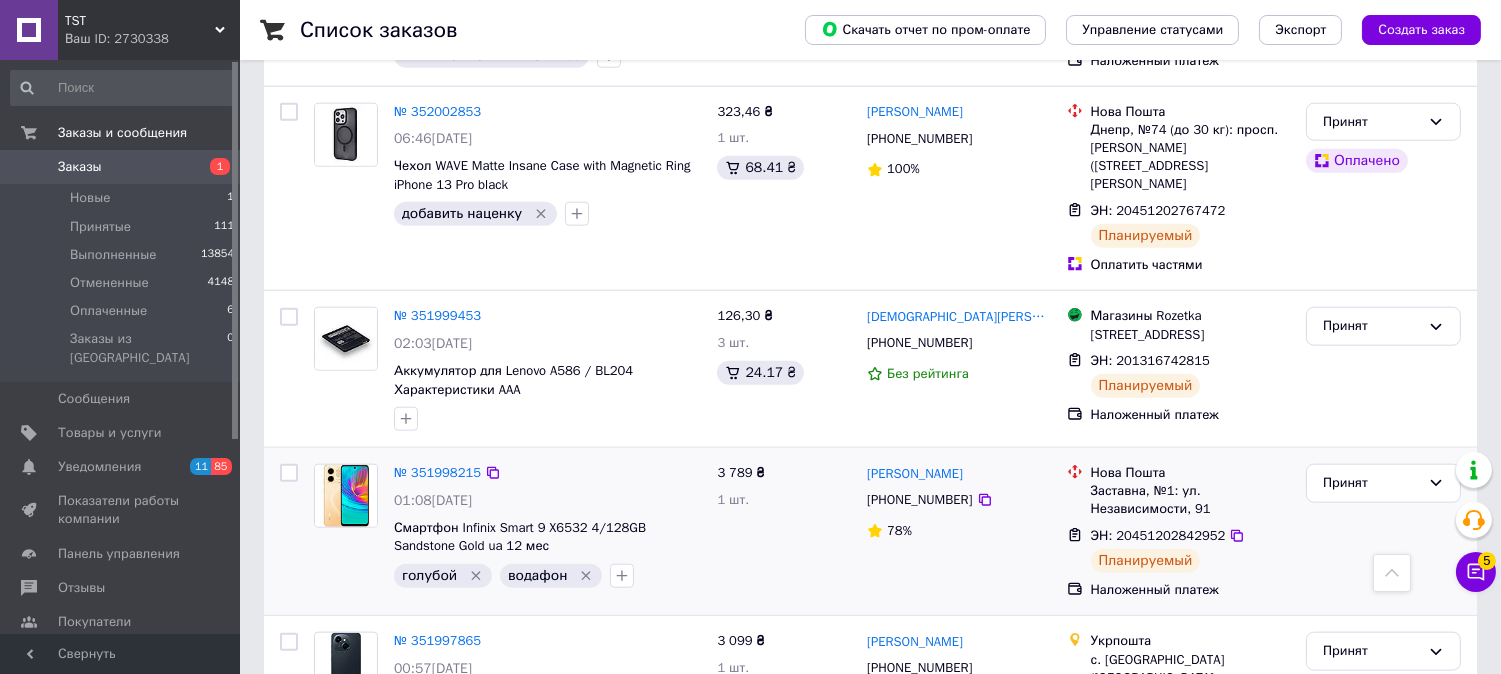 scroll, scrollTop: 4054, scrollLeft: 0, axis: vertical 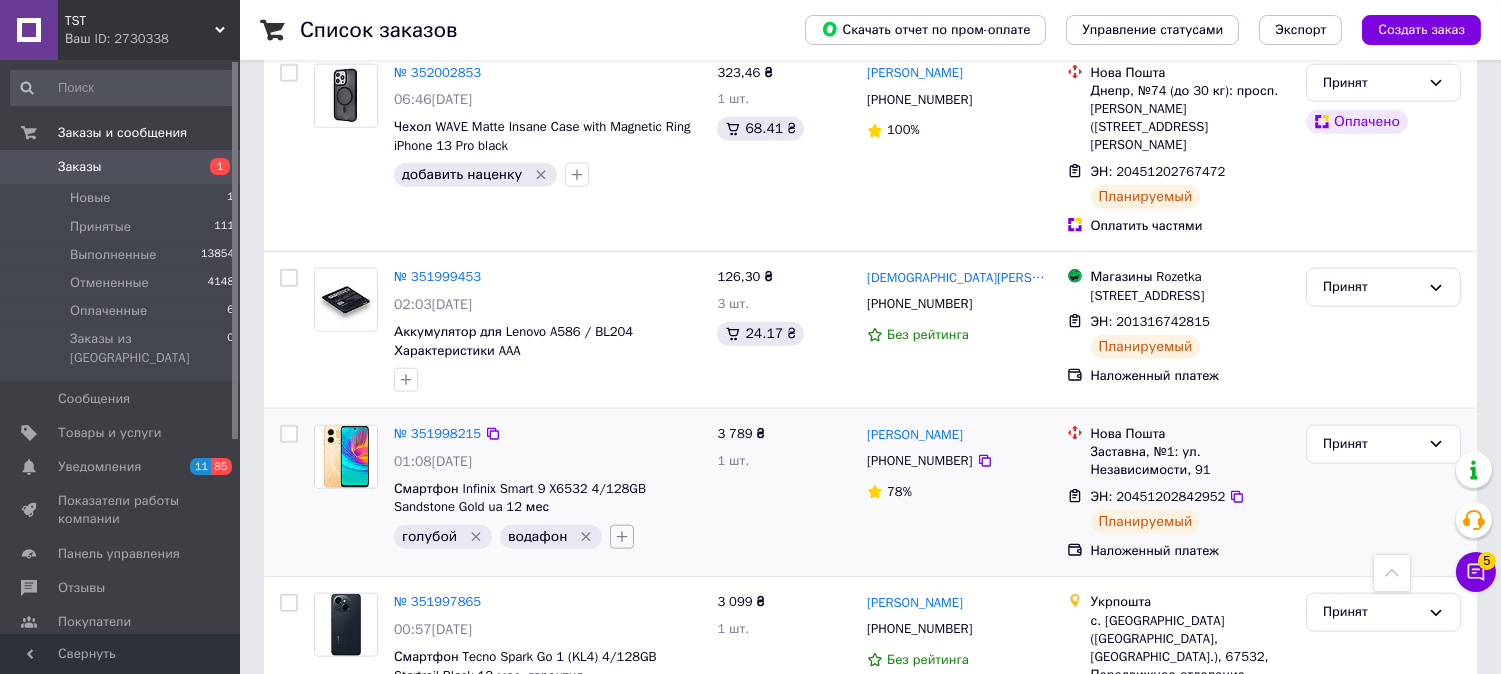 click 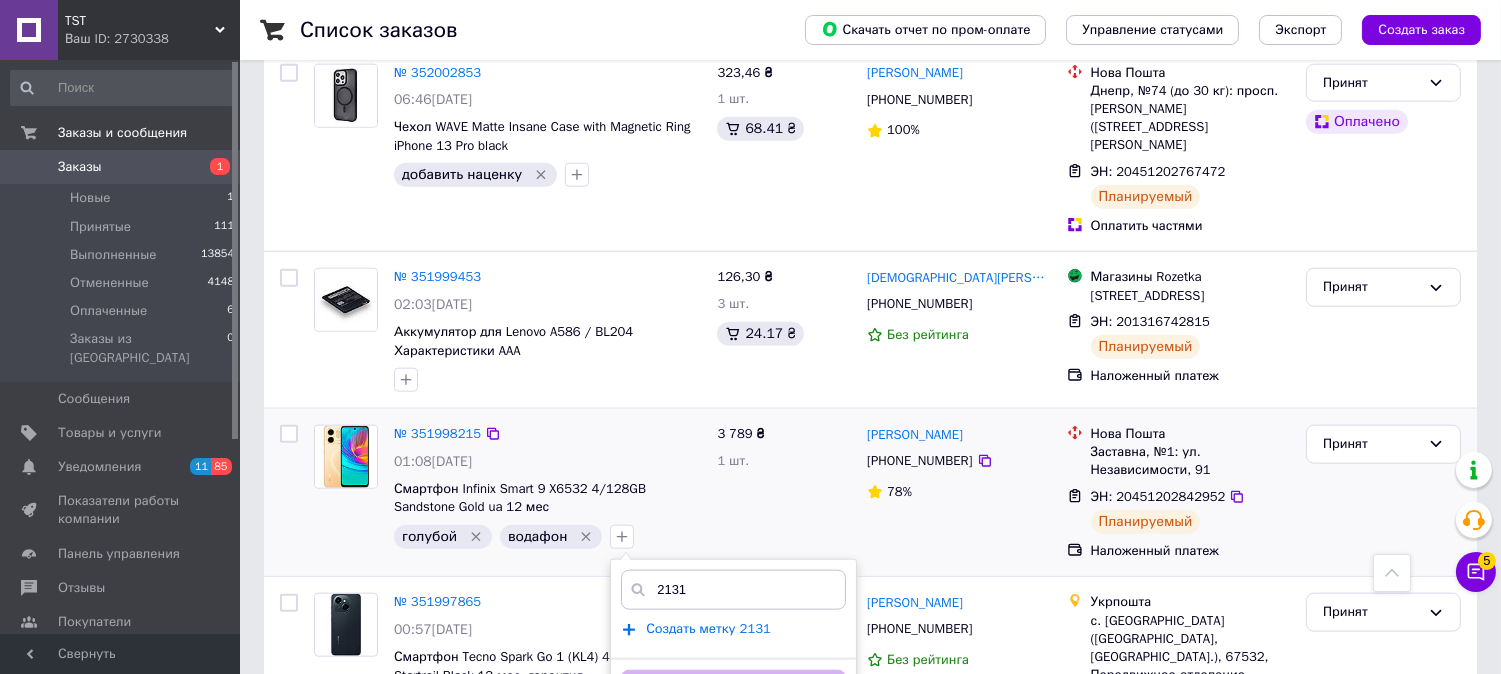 type on "2131" 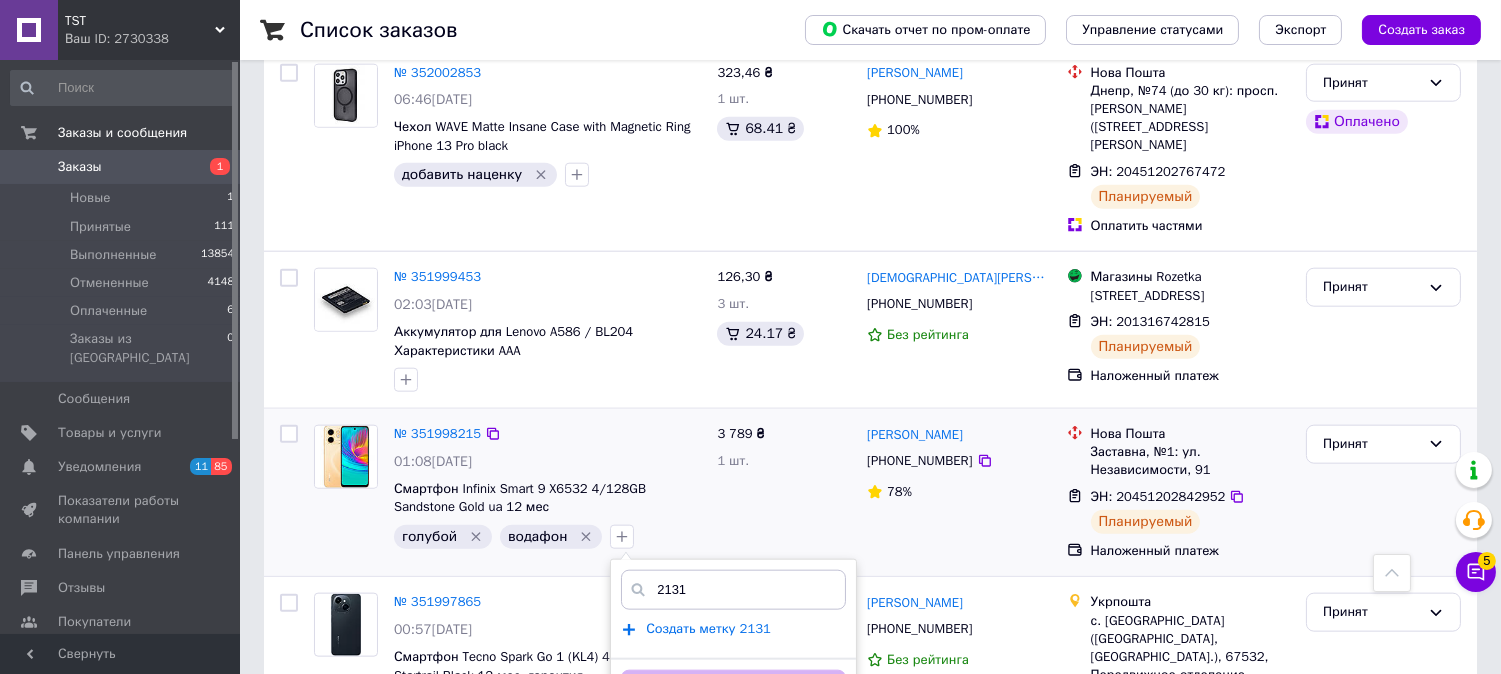 type 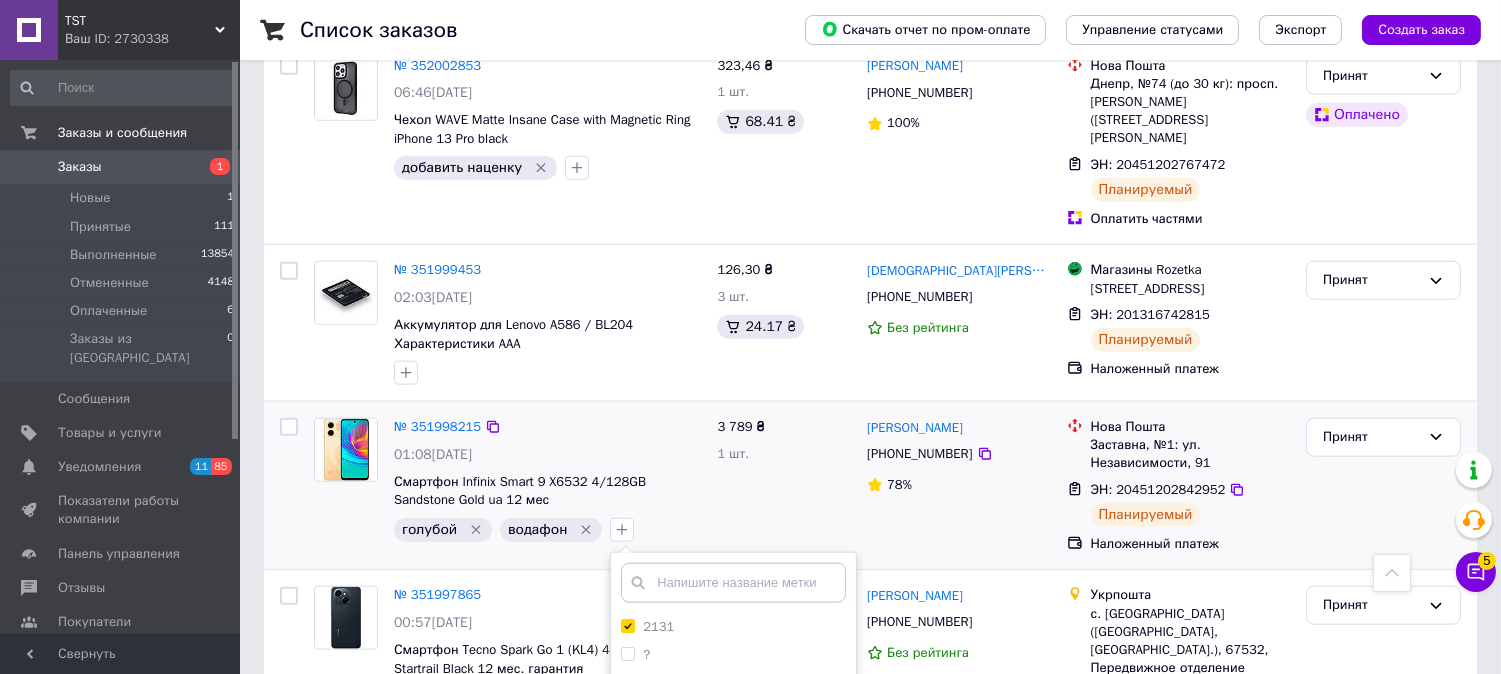 scroll, scrollTop: 4387, scrollLeft: 0, axis: vertical 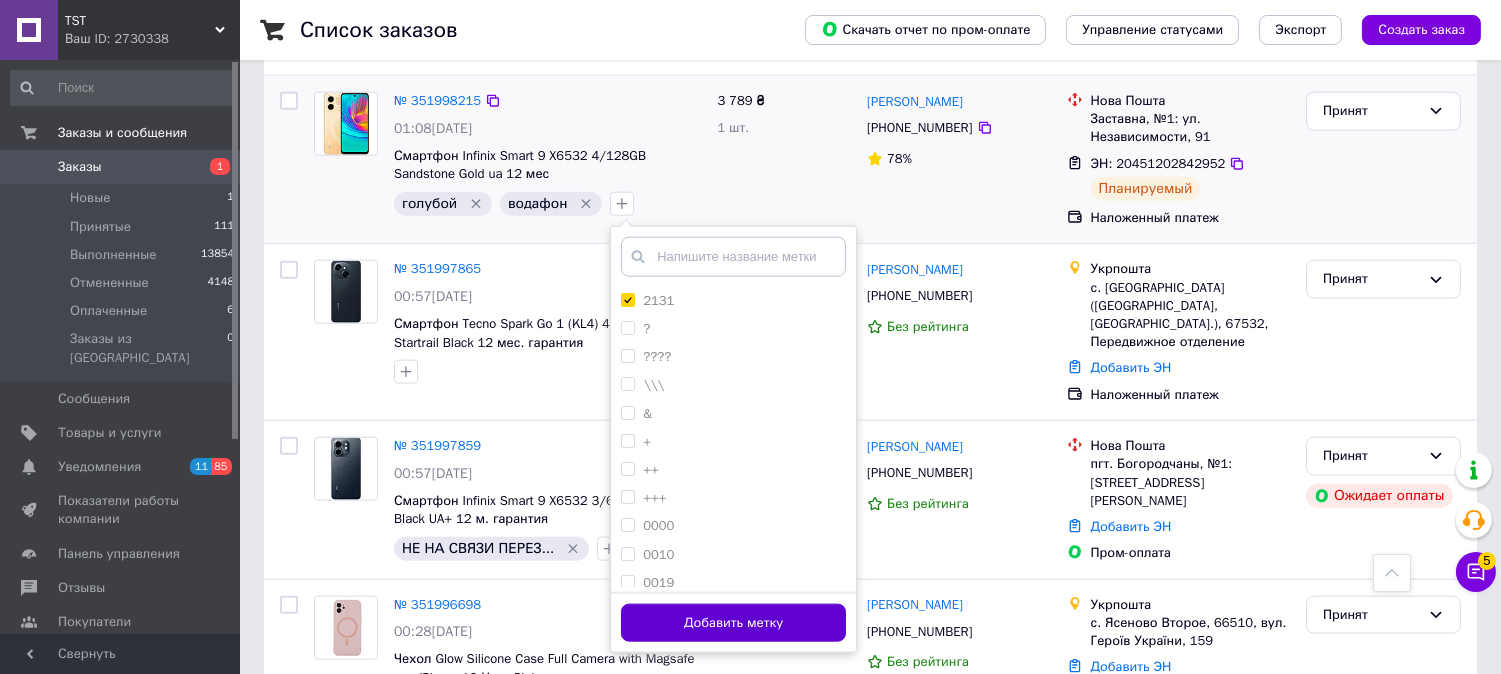 click on "Добавить метку" at bounding box center [733, 623] 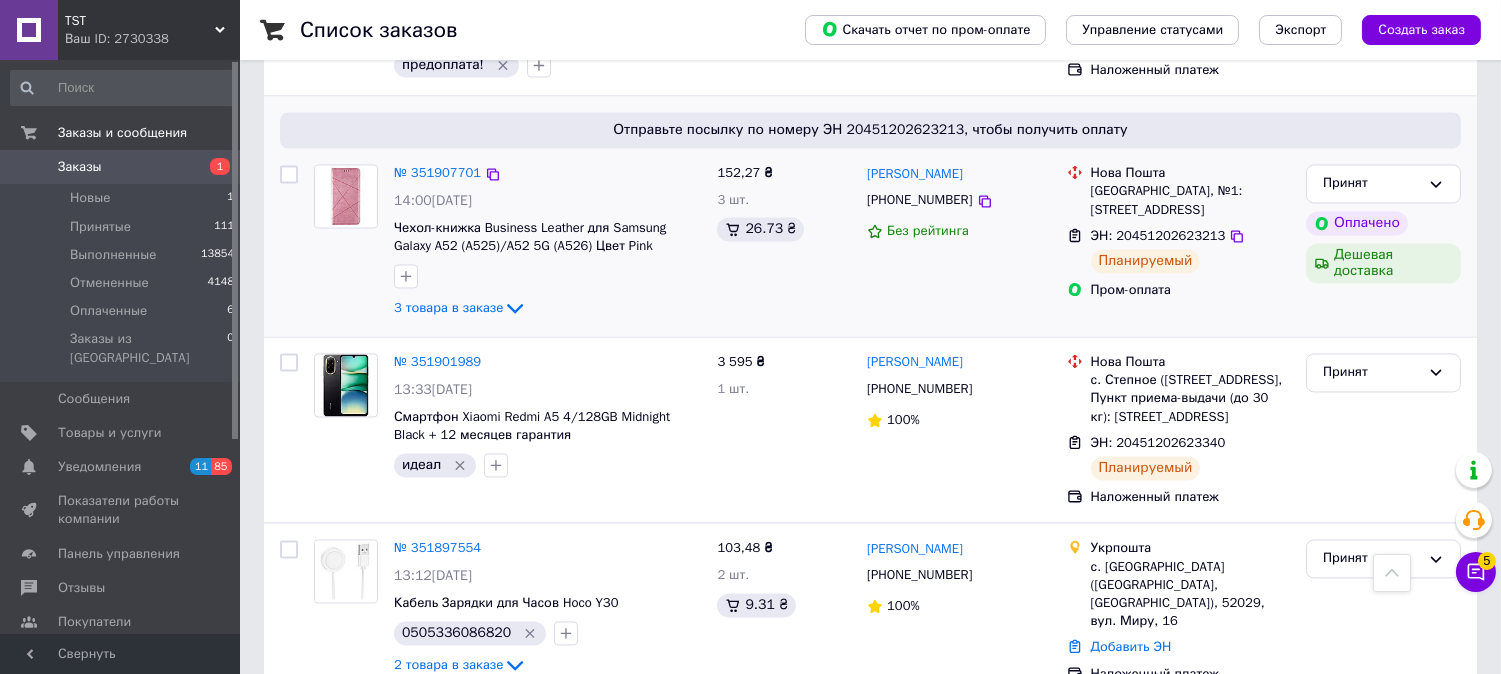 scroll, scrollTop: 7054, scrollLeft: 0, axis: vertical 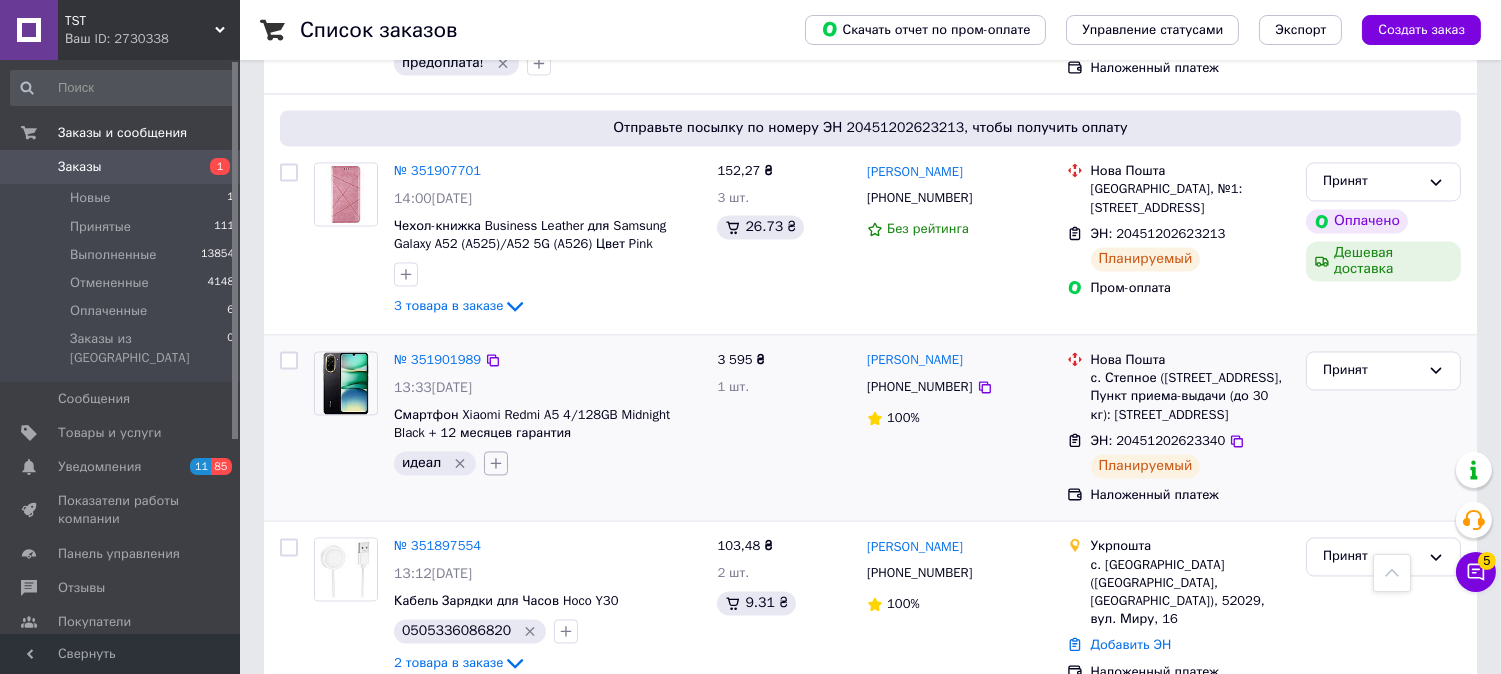 click 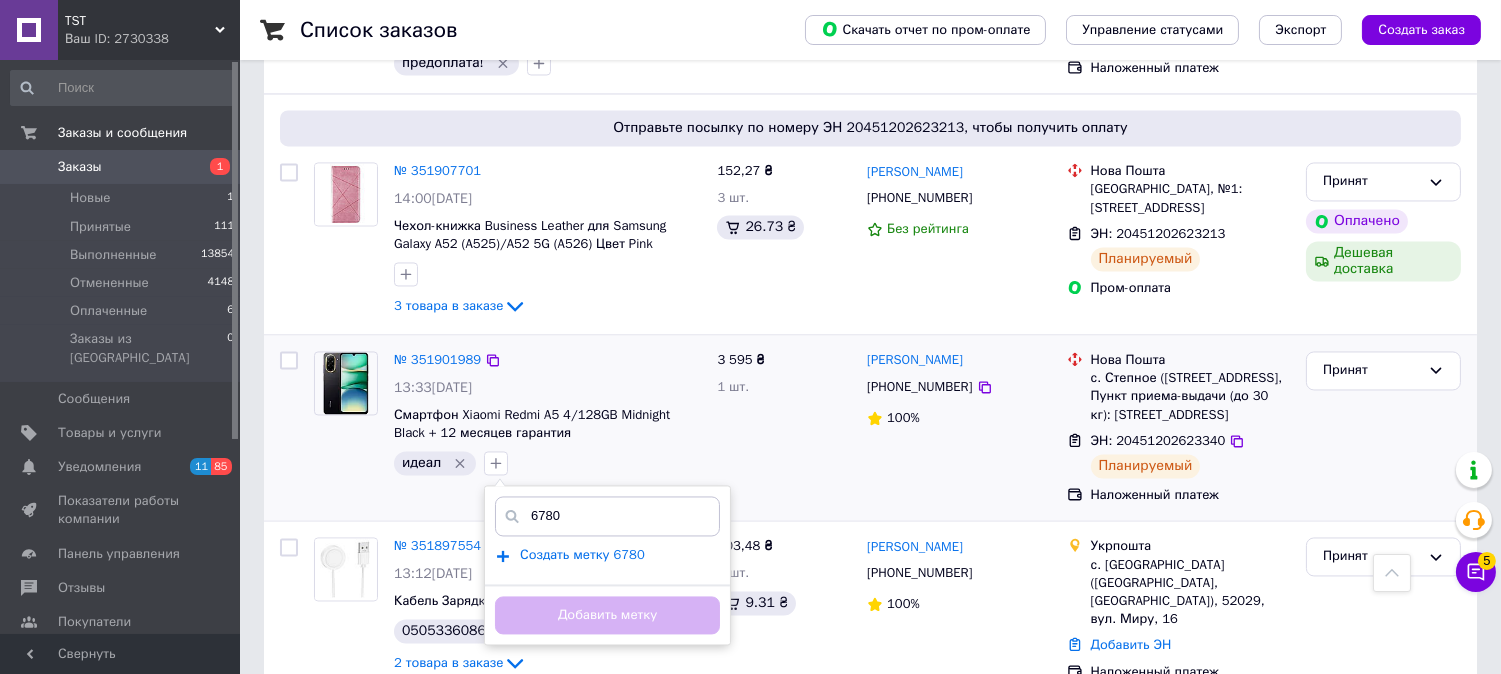 type on "6780" 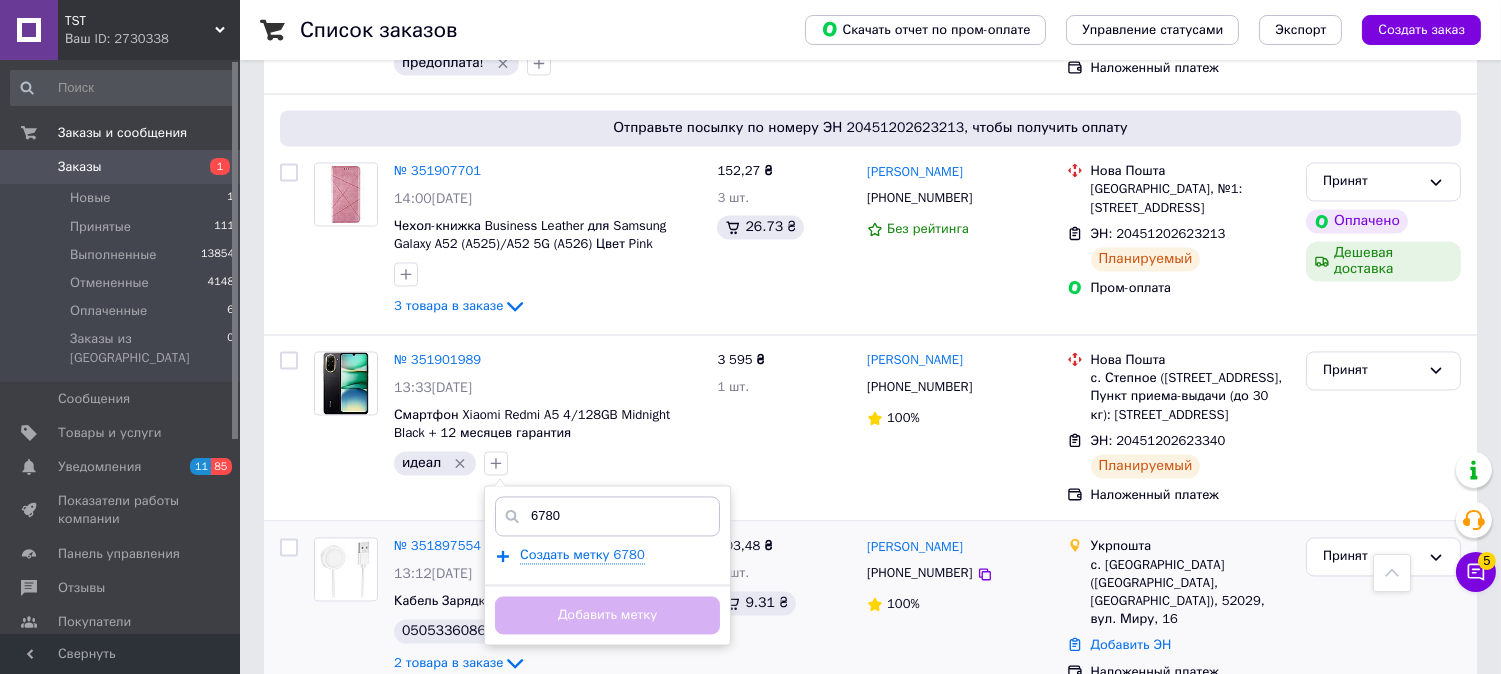 drag, startPoint x: 596, startPoint y: 456, endPoint x: 737, endPoint y: 461, distance: 141.08862 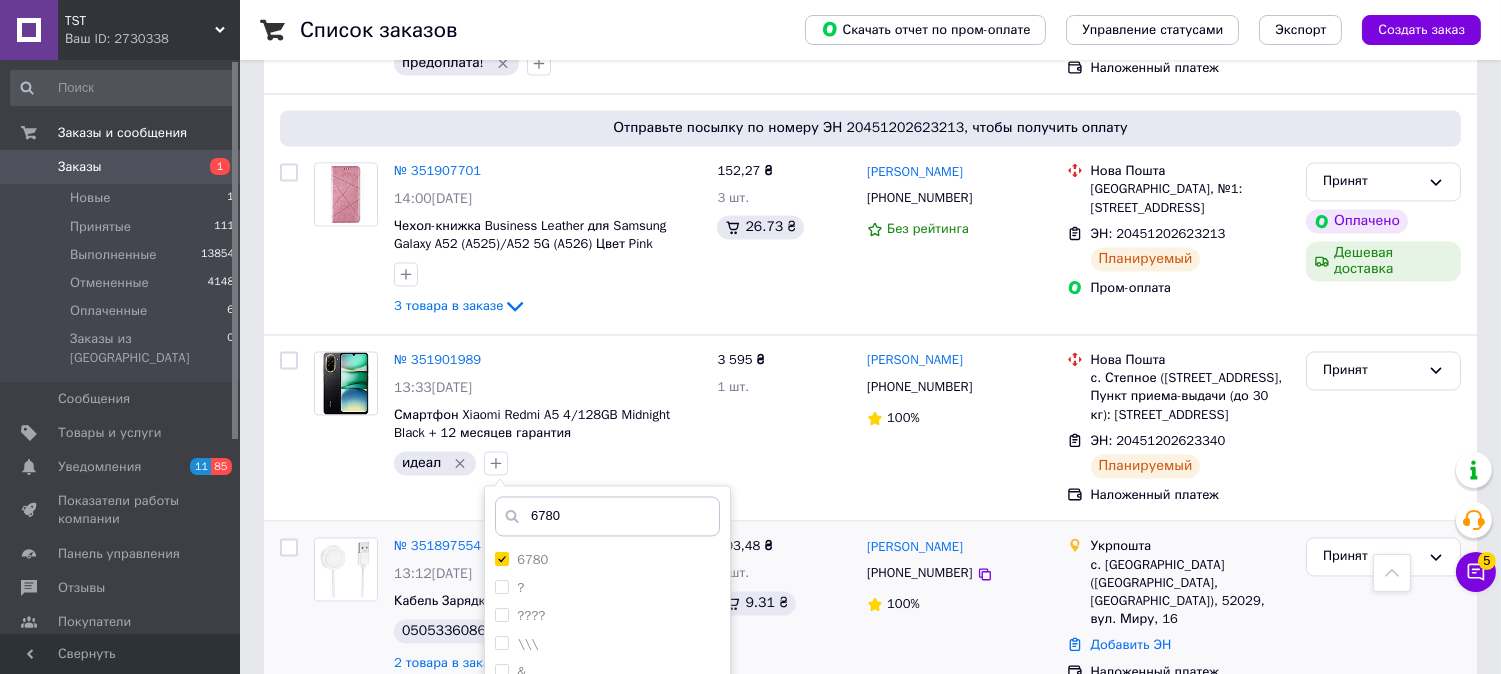 type 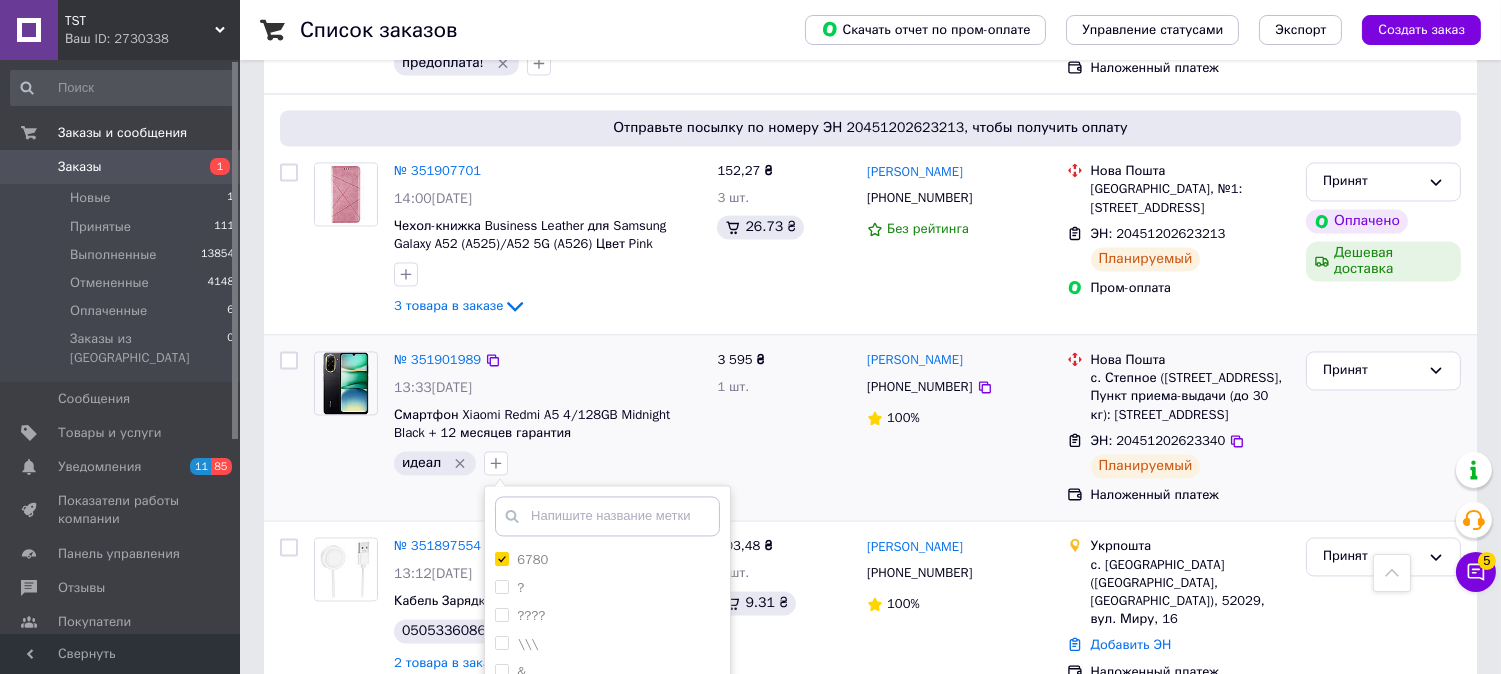 scroll, scrollTop: 7276, scrollLeft: 0, axis: vertical 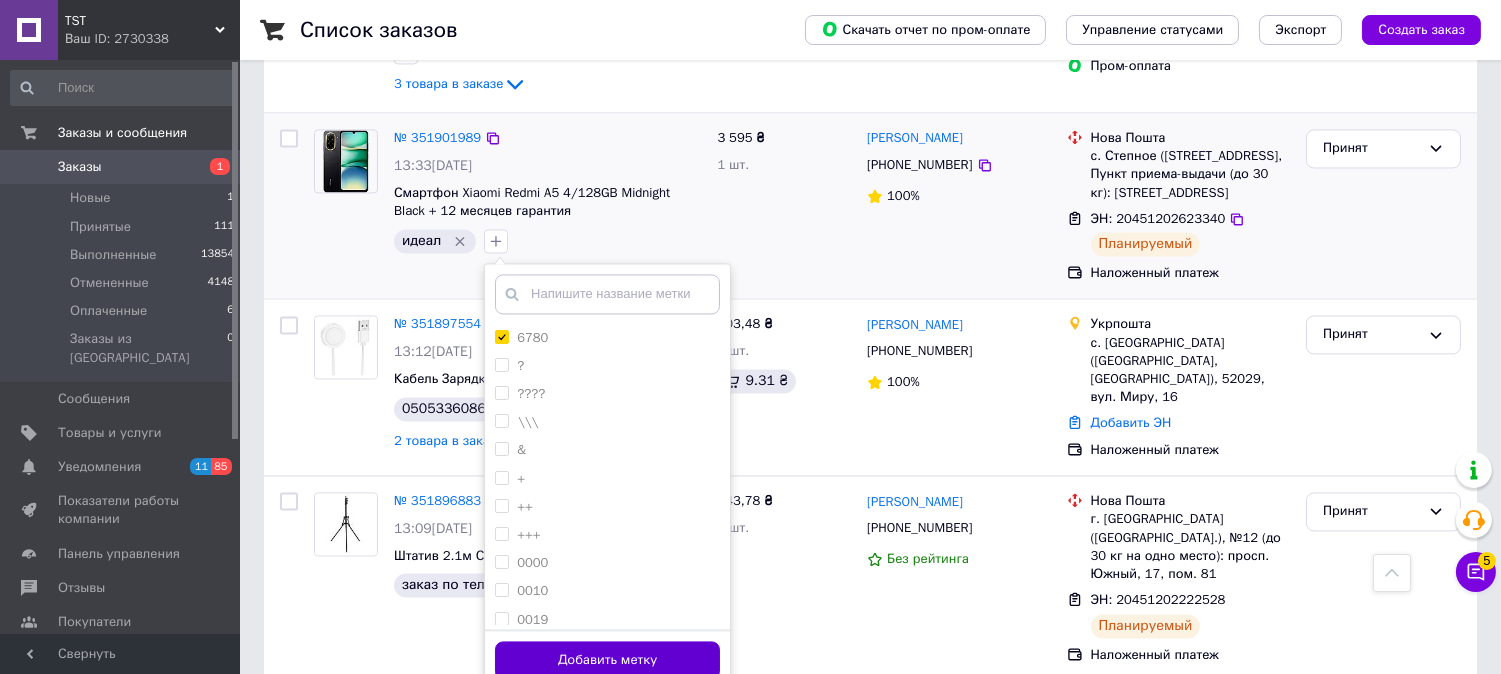 click on "Добавить метку" at bounding box center (607, 660) 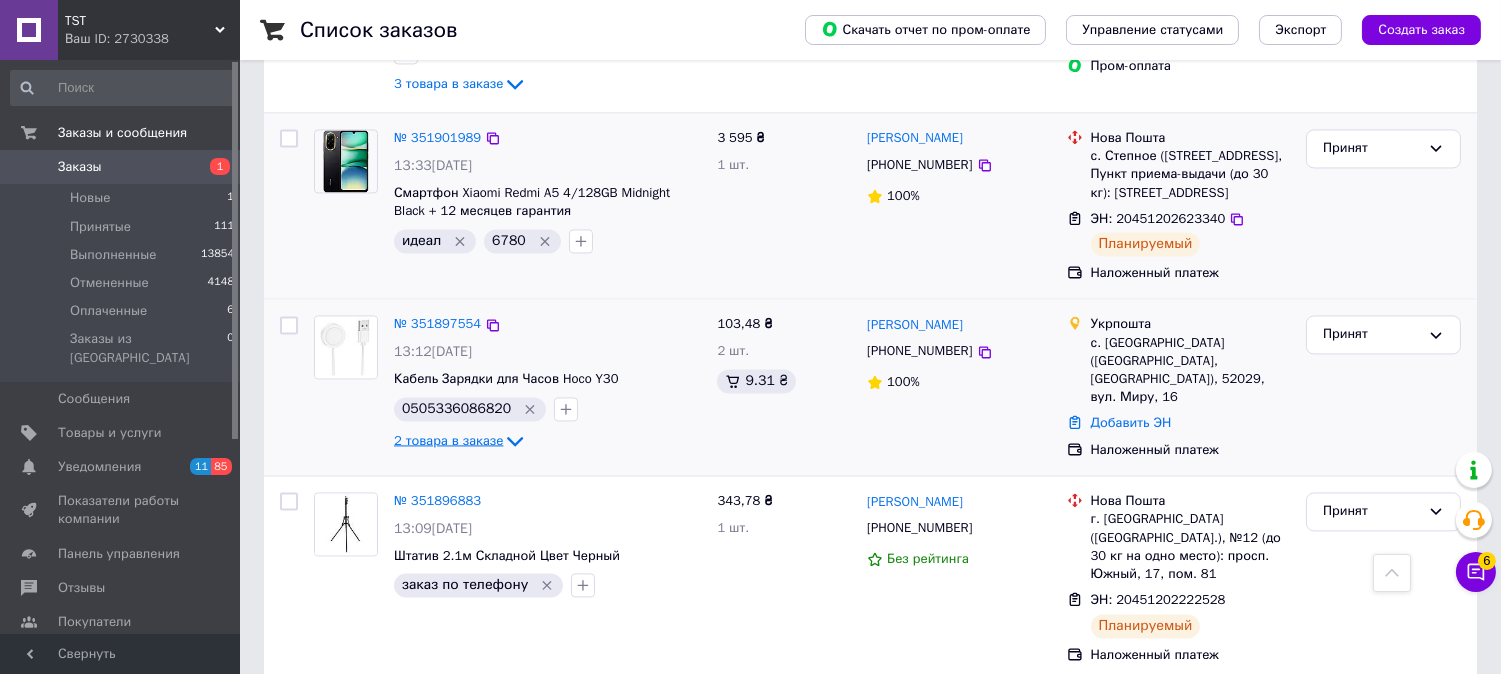 click on "2 товара в заказе" at bounding box center (448, 439) 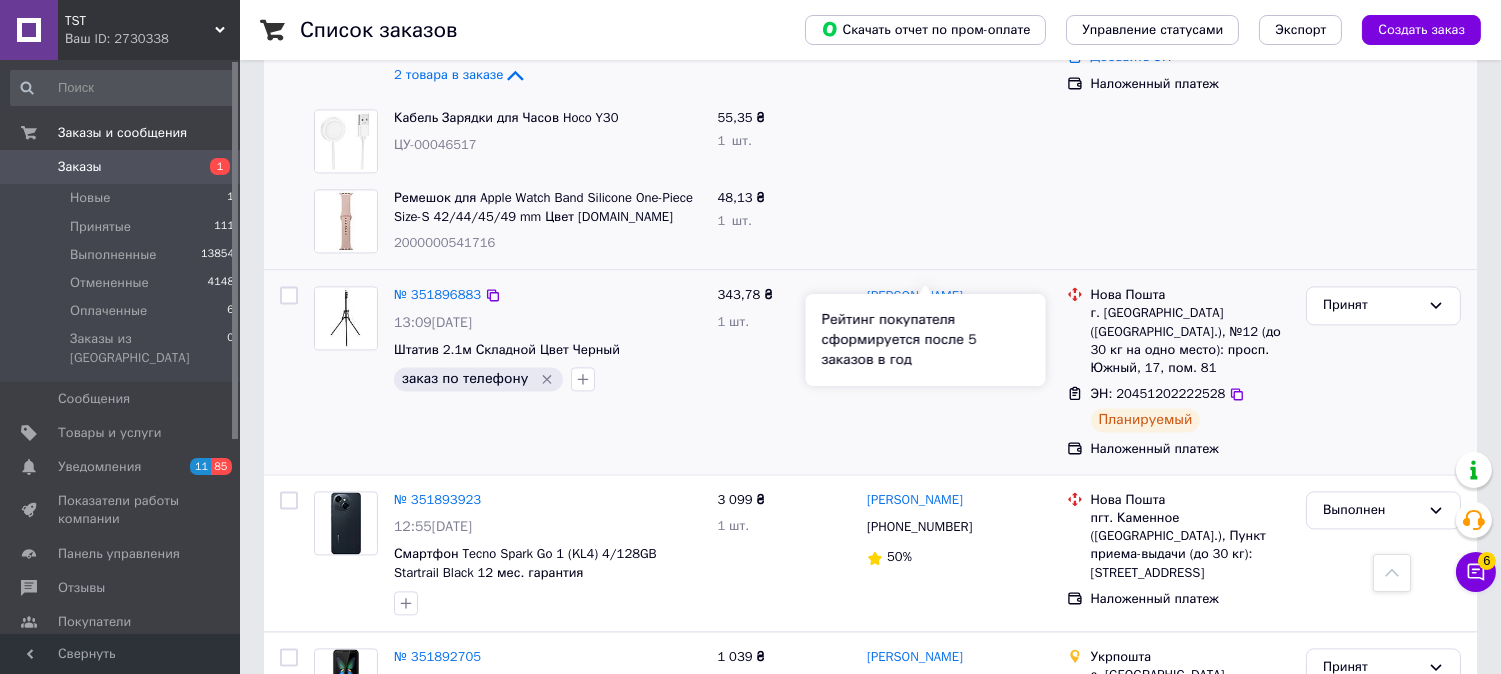 scroll, scrollTop: 7721, scrollLeft: 0, axis: vertical 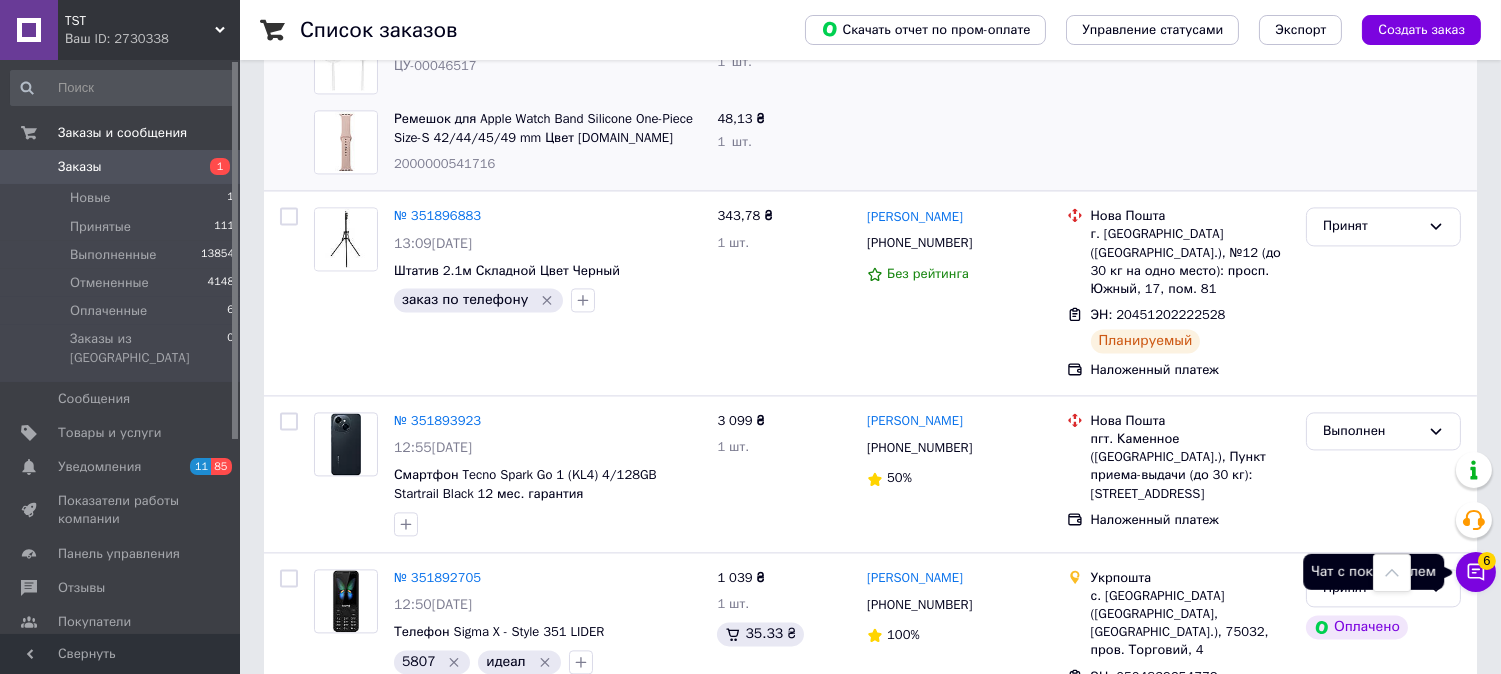 click 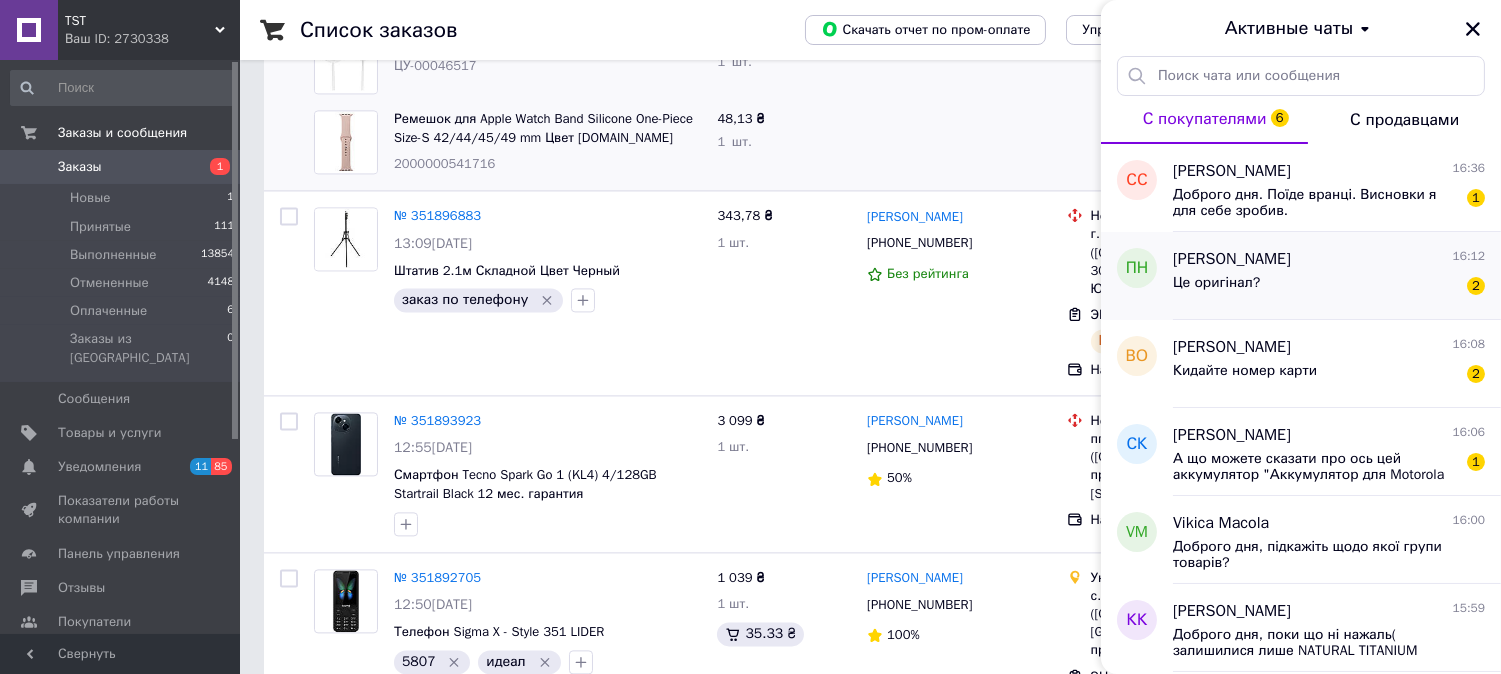 click on "[PERSON_NAME] 16:12 Це оригінал? 2" at bounding box center [1337, 276] 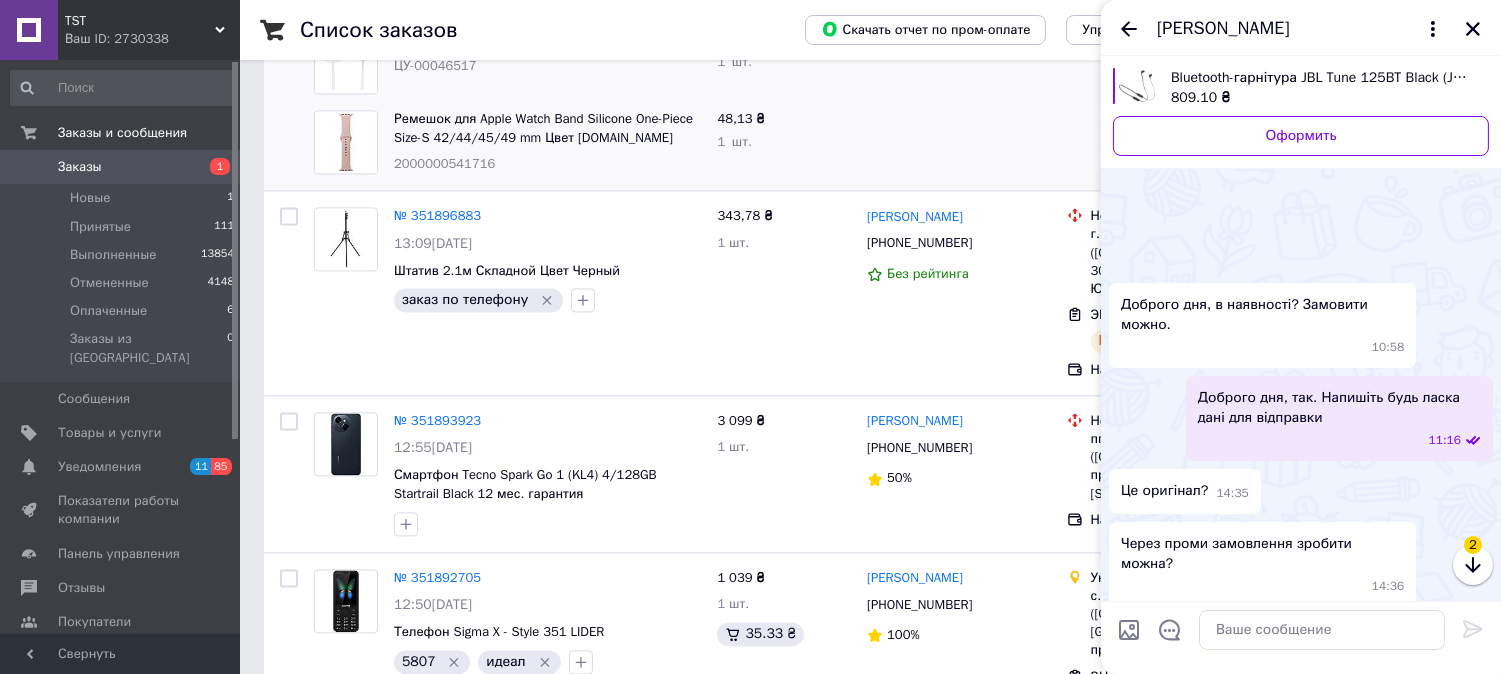 scroll, scrollTop: 243, scrollLeft: 0, axis: vertical 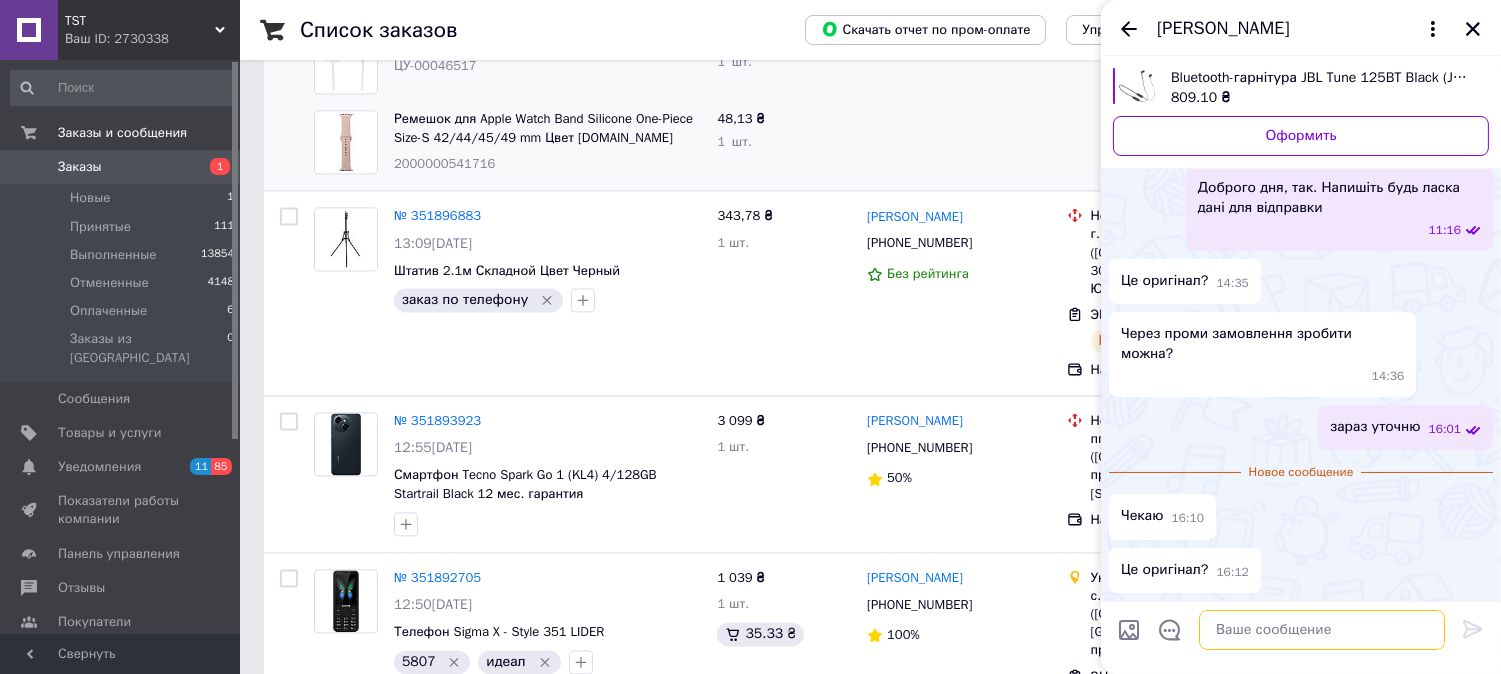 click at bounding box center (1322, 630) 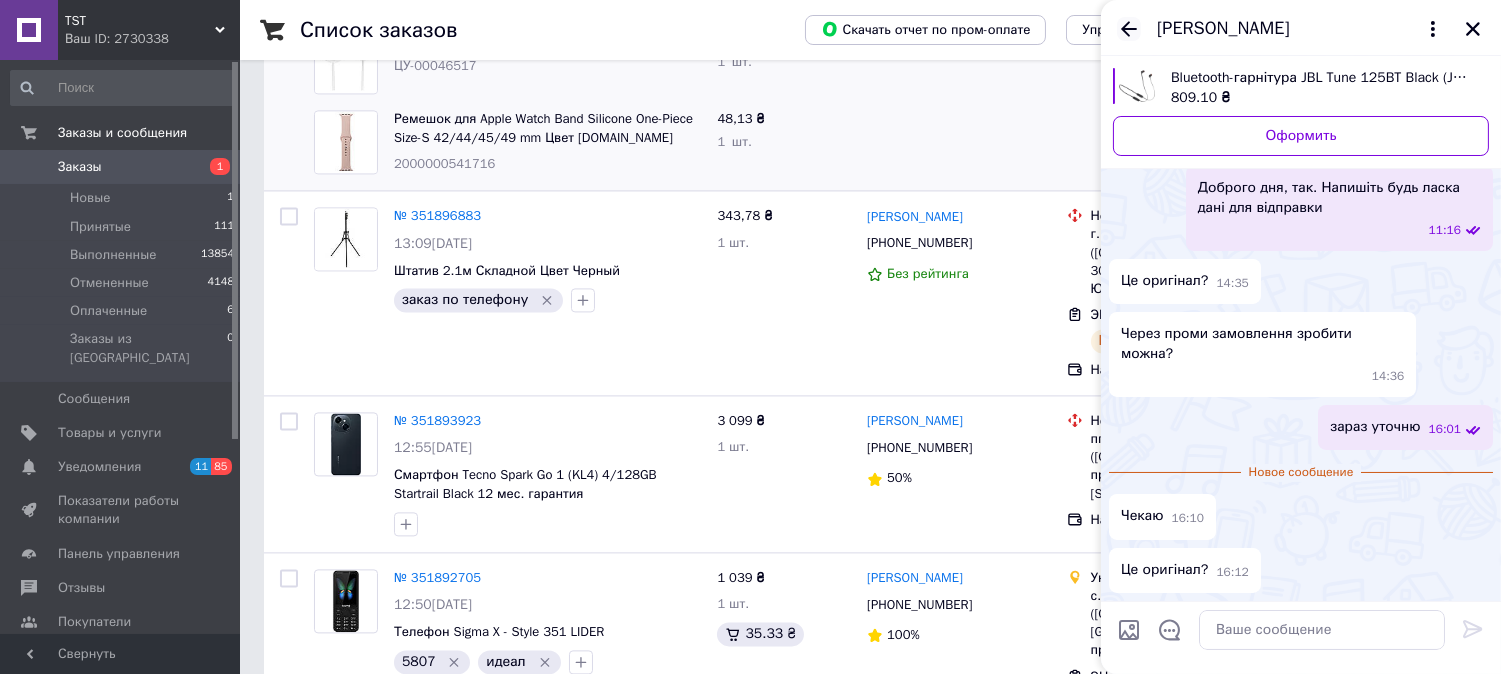 click 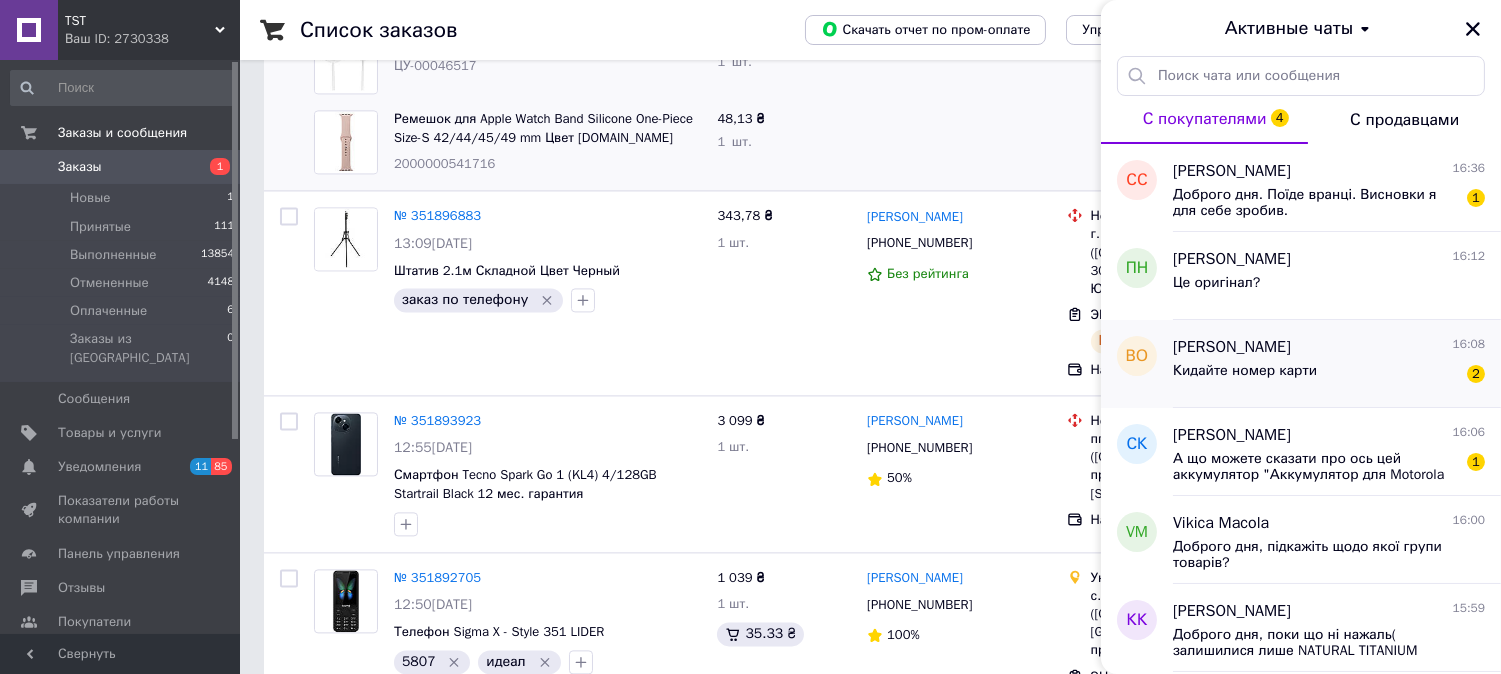 click on "[PERSON_NAME] 16:08 Кидайте номер карти 2" at bounding box center [1337, 364] 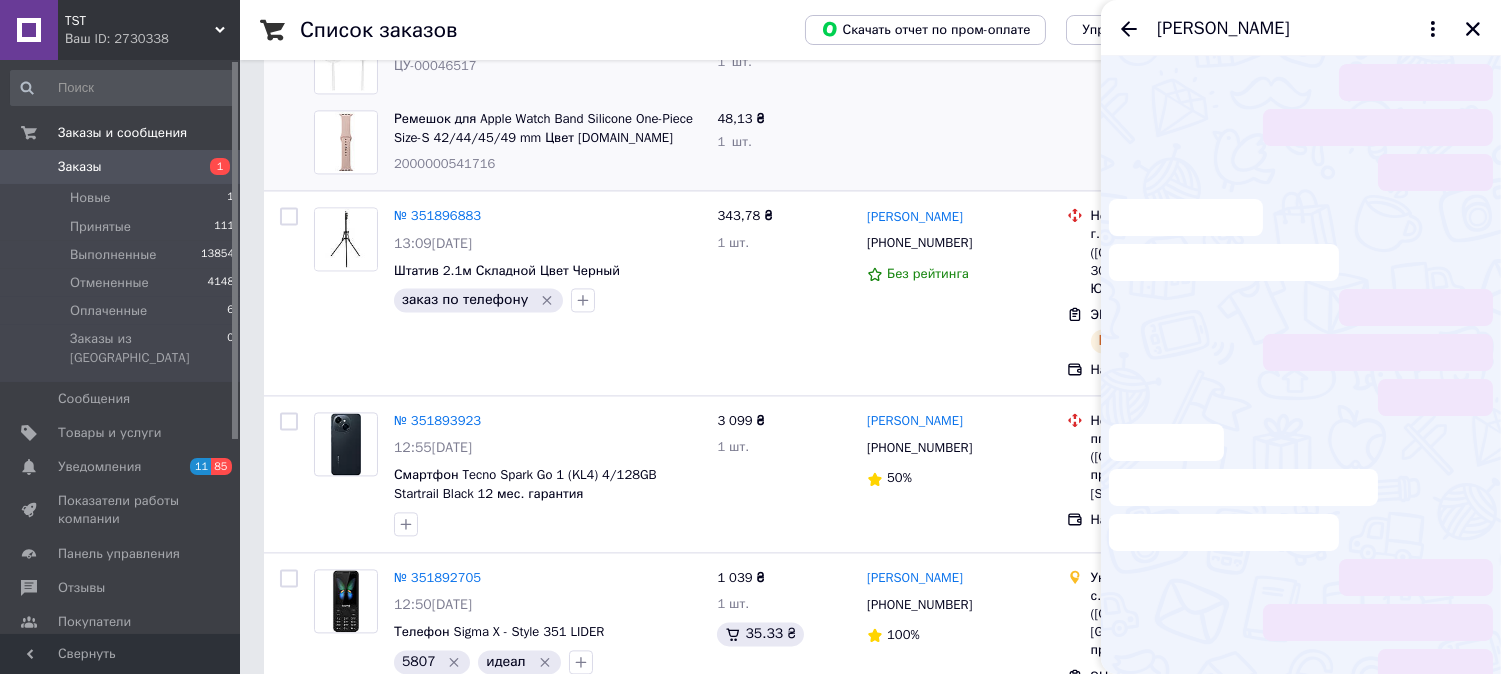 scroll, scrollTop: 482, scrollLeft: 0, axis: vertical 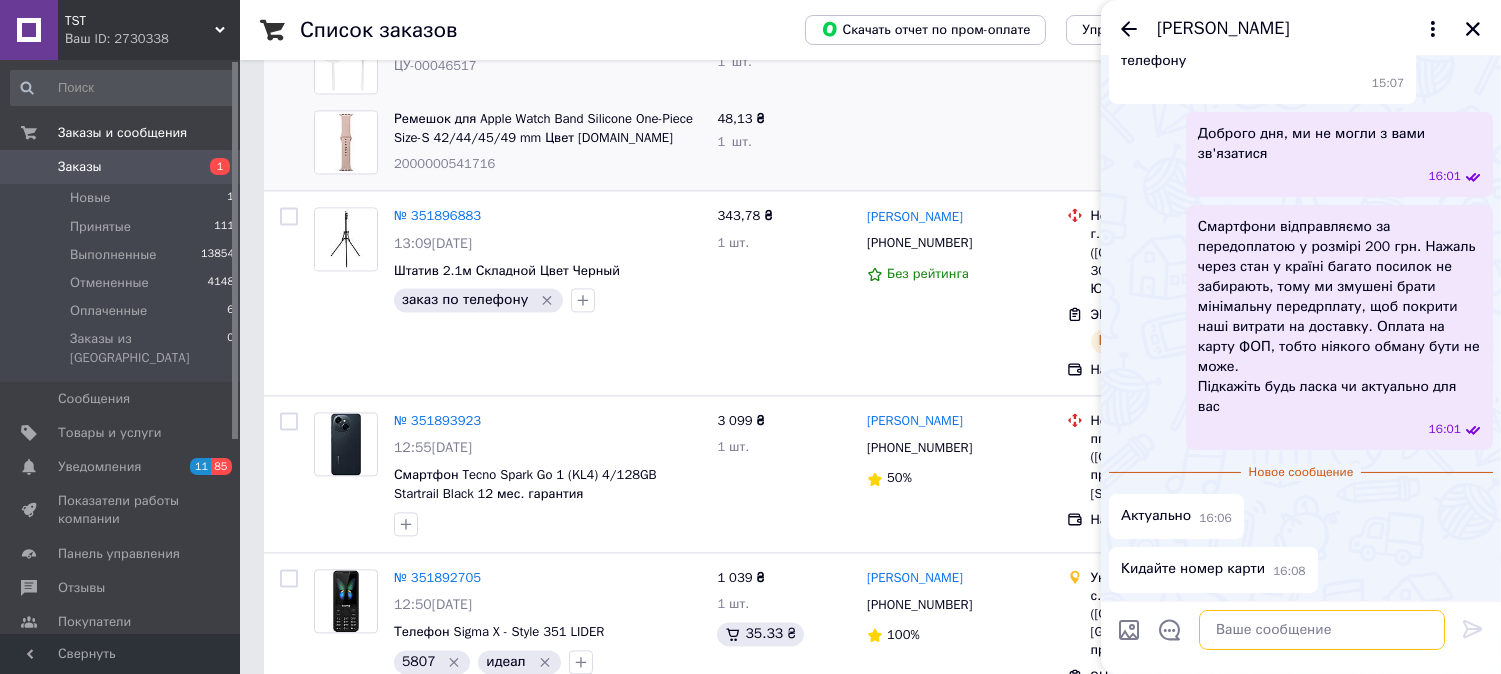 click at bounding box center (1322, 630) 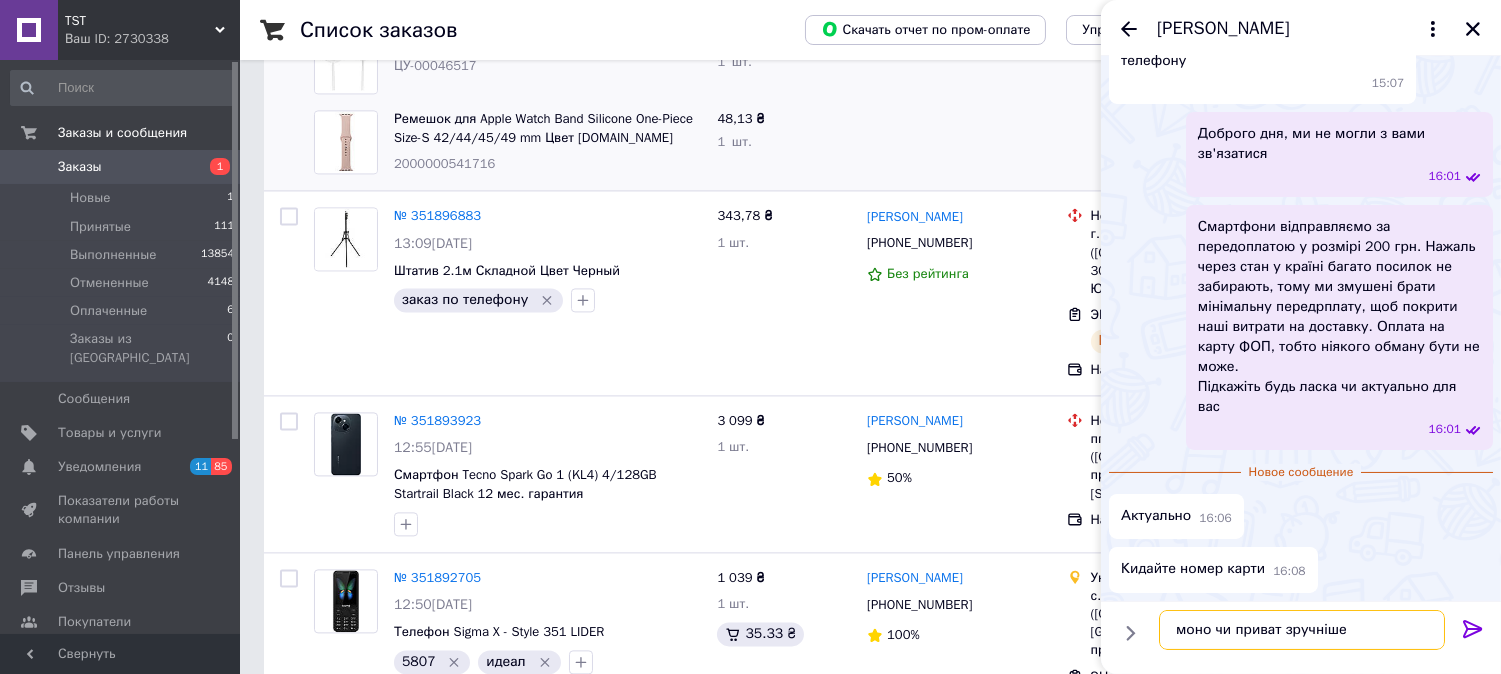 type on "моно чи приват зручніше?" 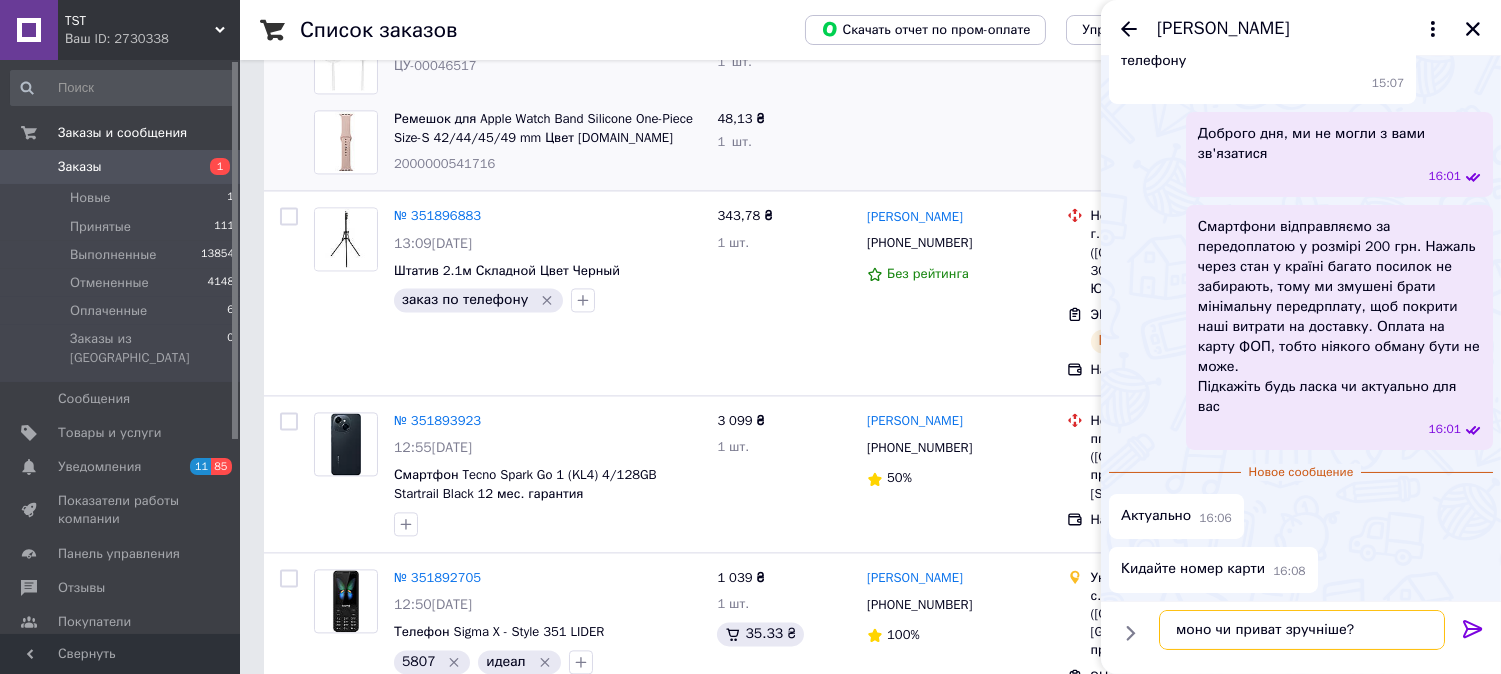 type 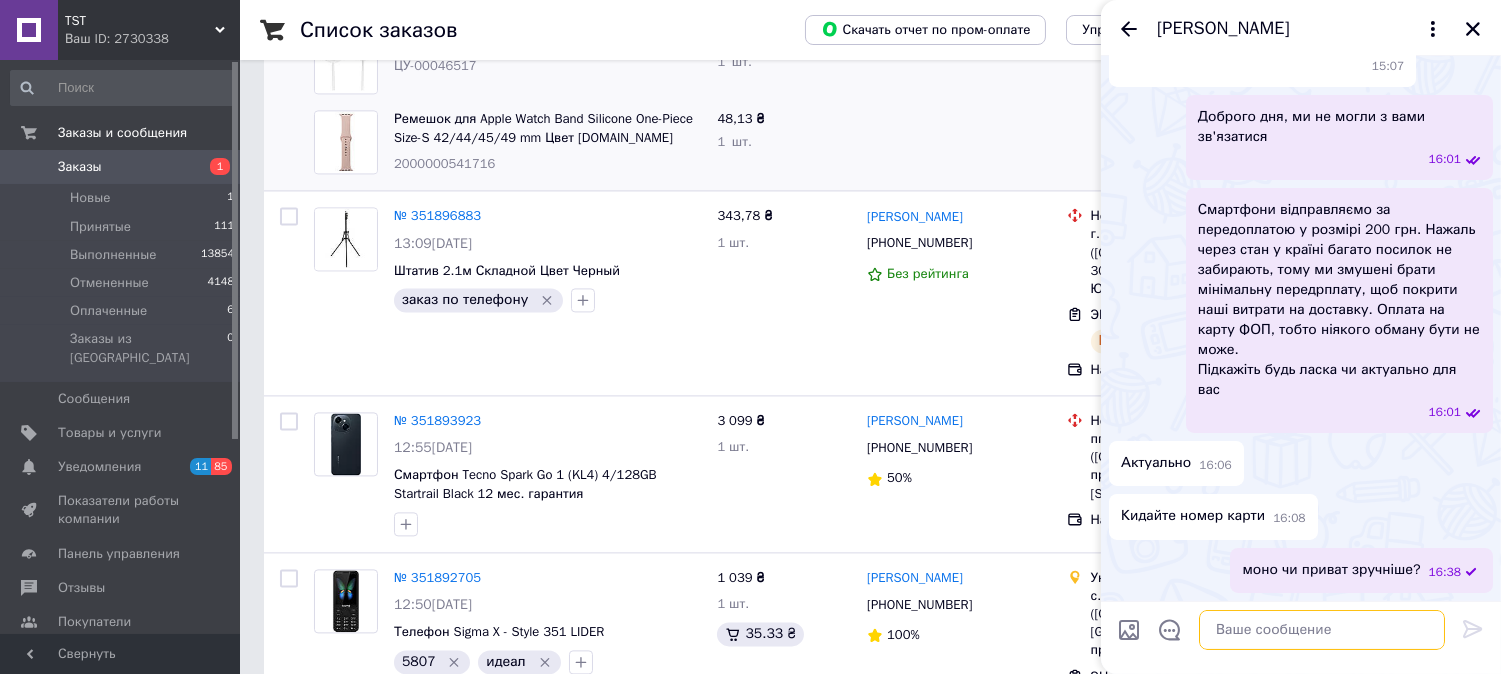 scroll, scrollTop: 498, scrollLeft: 0, axis: vertical 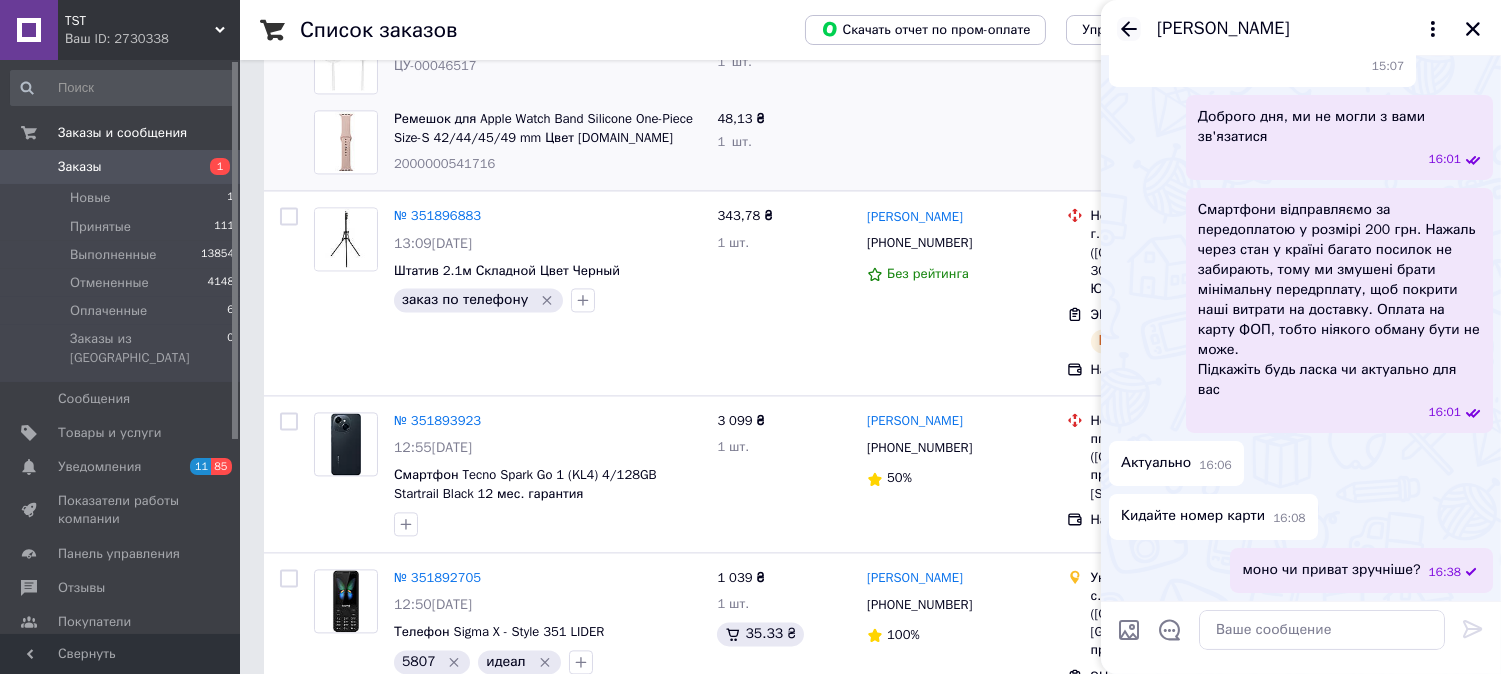 click 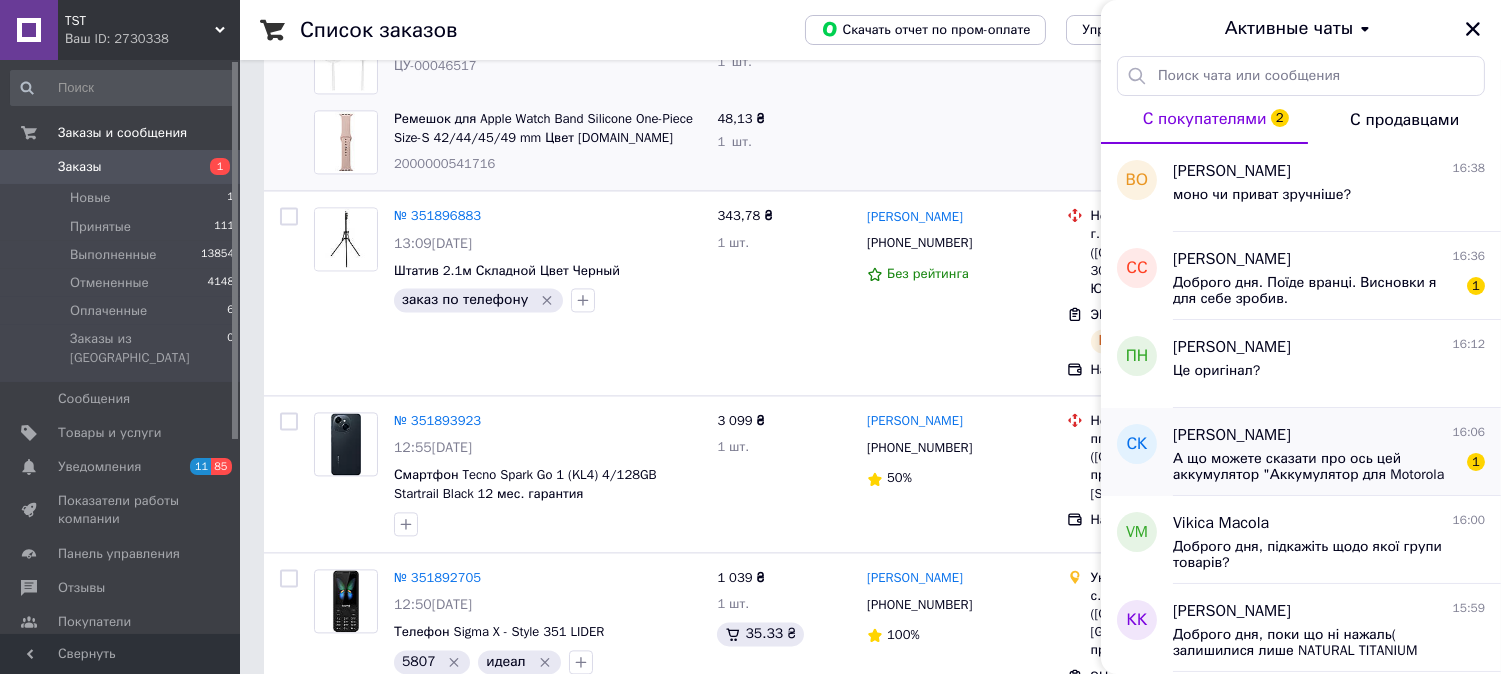 click on "А що можете сказати про ось цей аккумулятор "Аккумулятор для Motorola Moto E4 Plus / XT1771". Скільки його реальна ємність?" at bounding box center (1315, 467) 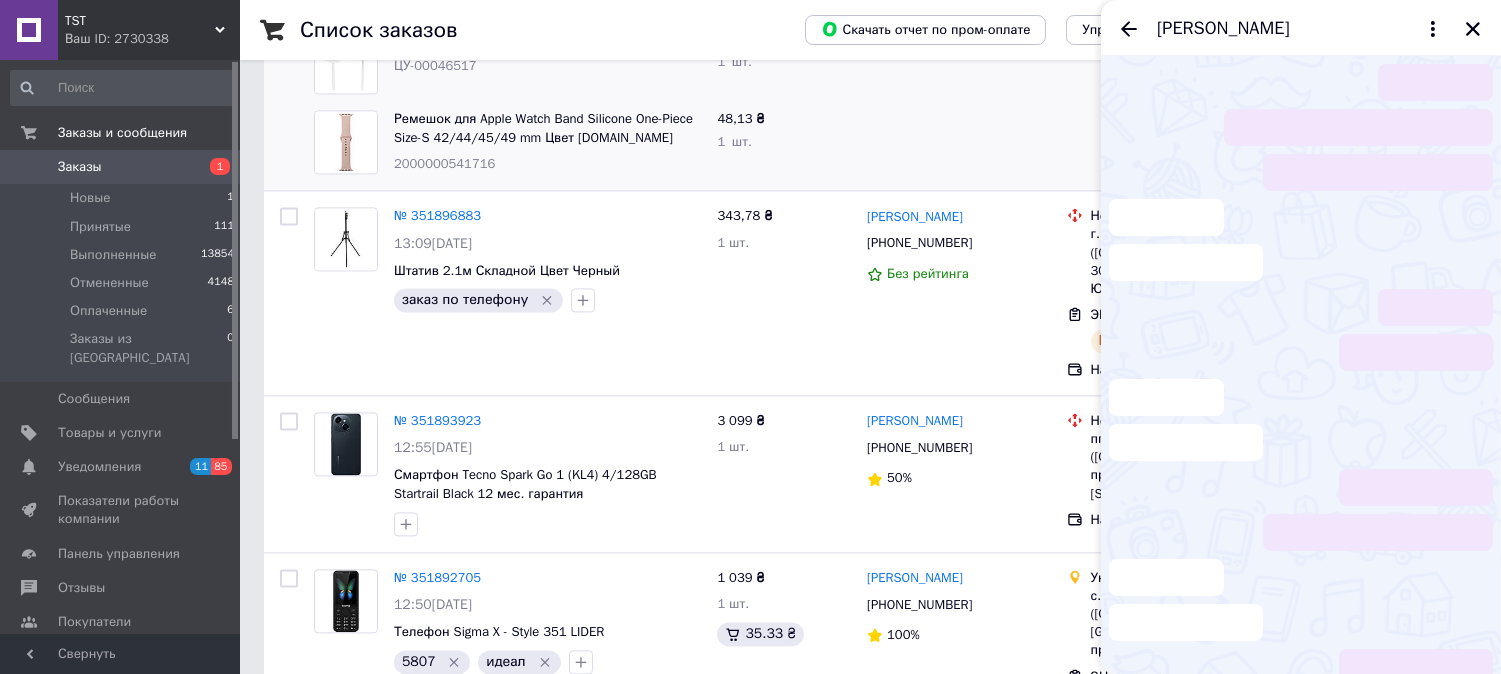 scroll, scrollTop: 22, scrollLeft: 0, axis: vertical 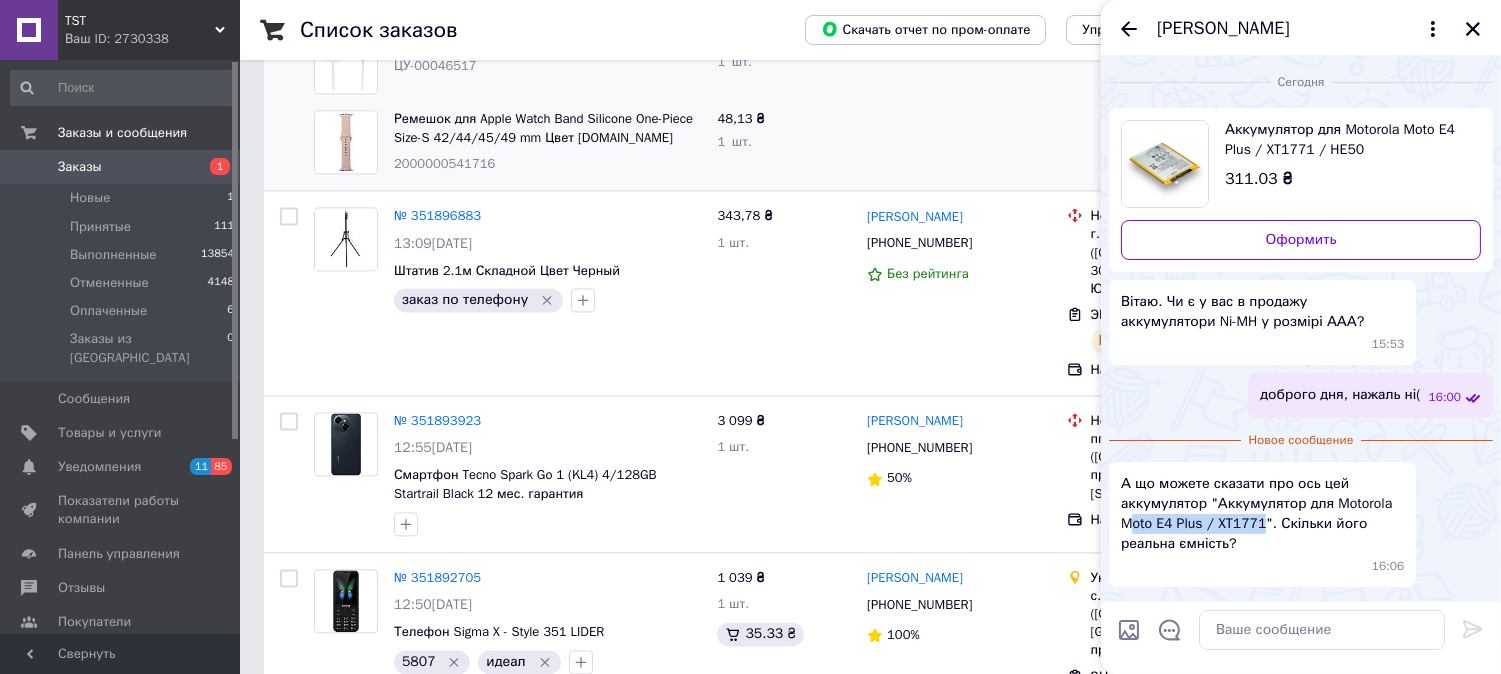 drag, startPoint x: 1345, startPoint y: 525, endPoint x: 1207, endPoint y: 524, distance: 138.00362 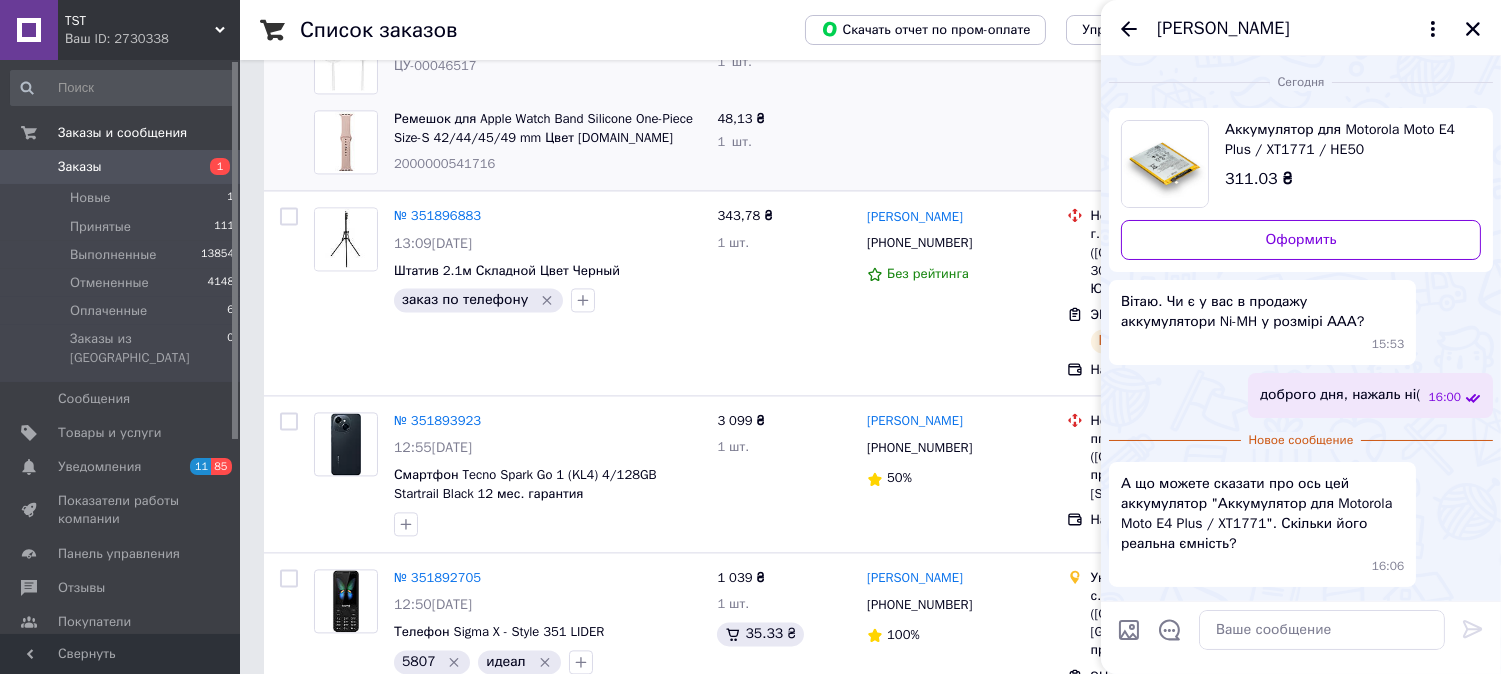 click on "А що можете сказати про ось цей аккумулятор "Аккумулятор для Motorola Moto E4 Plus / XT1771". Скільки його реальна ємність?" at bounding box center (1262, 514) 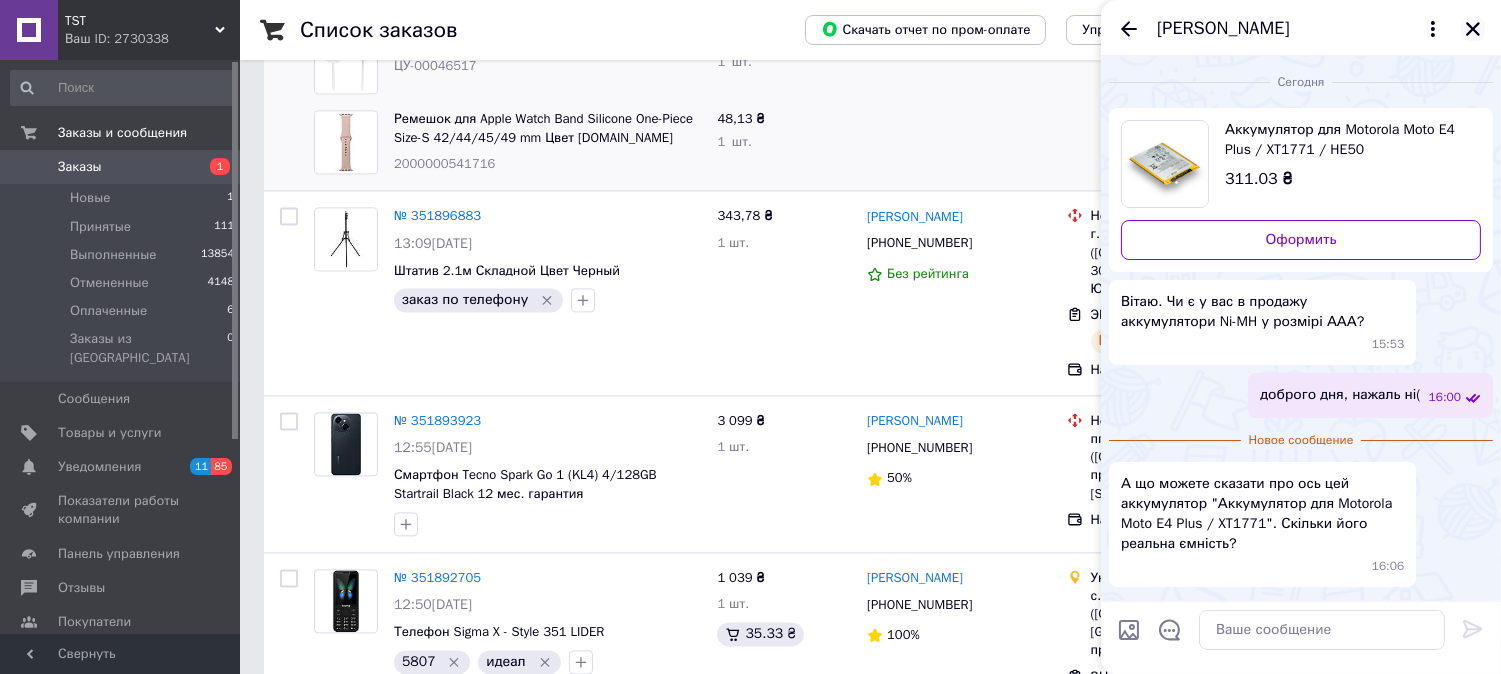 click at bounding box center (1473, 29) 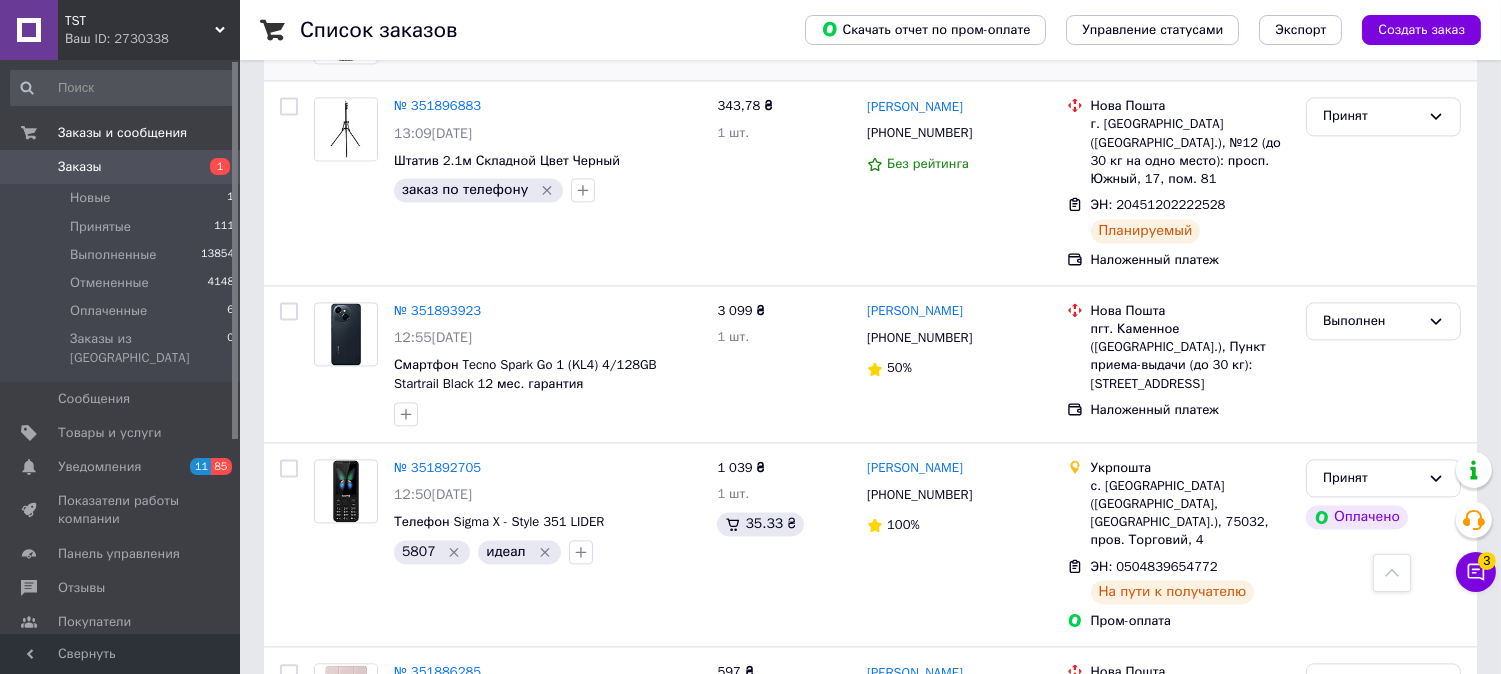 scroll, scrollTop: 7276, scrollLeft: 0, axis: vertical 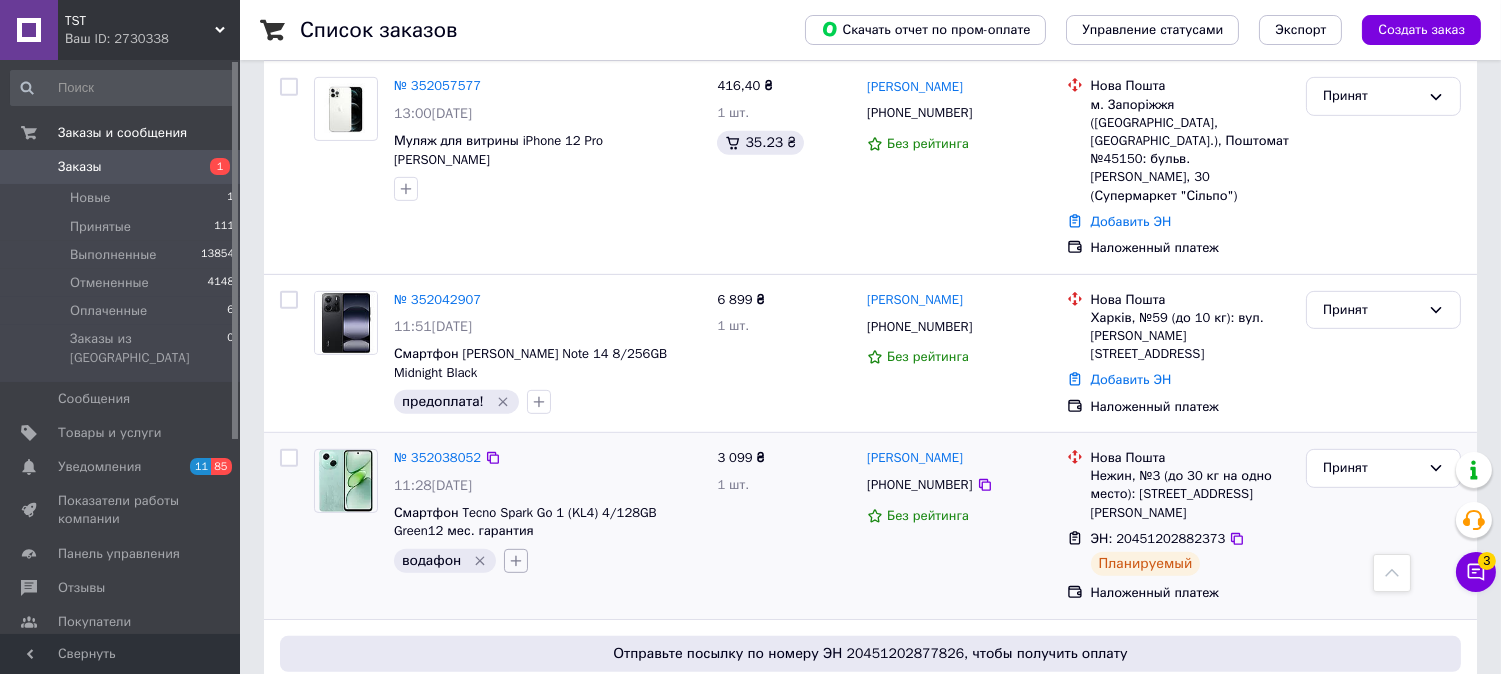 click 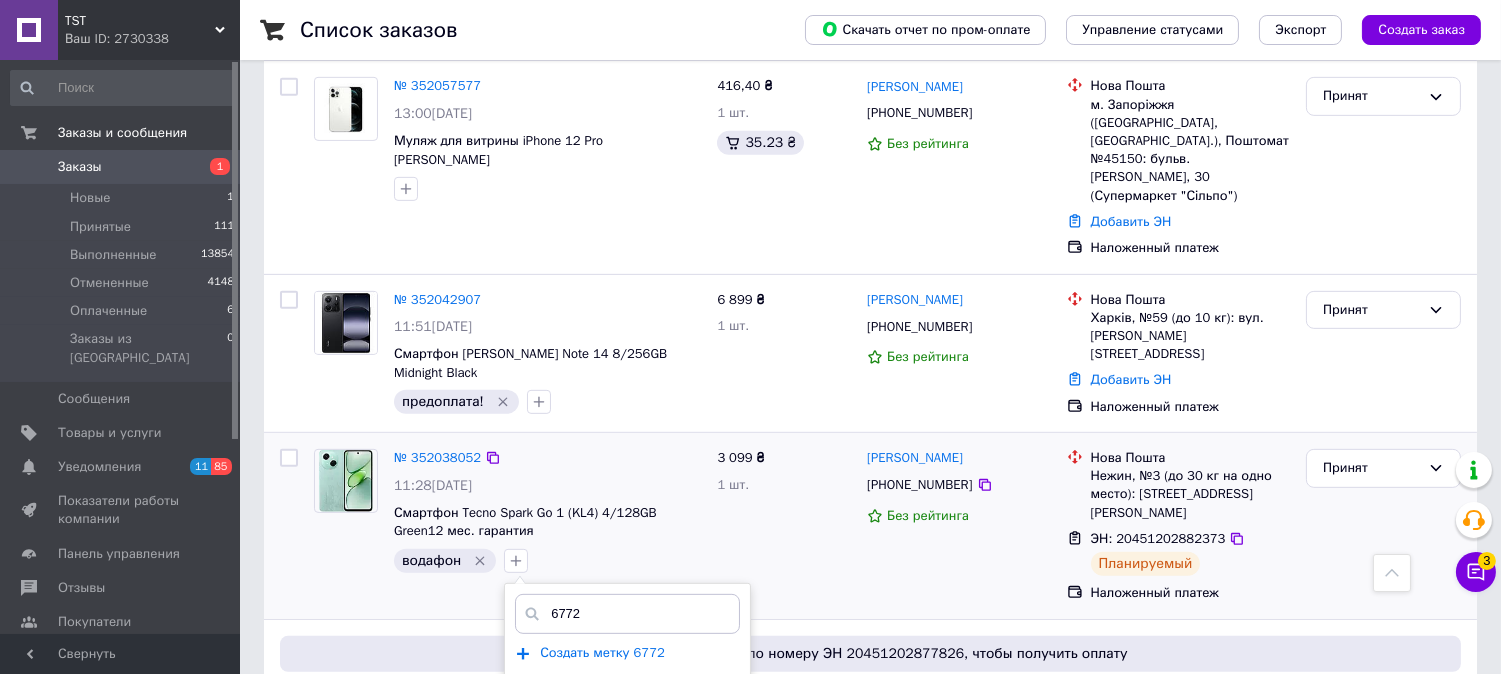 type on "6772" 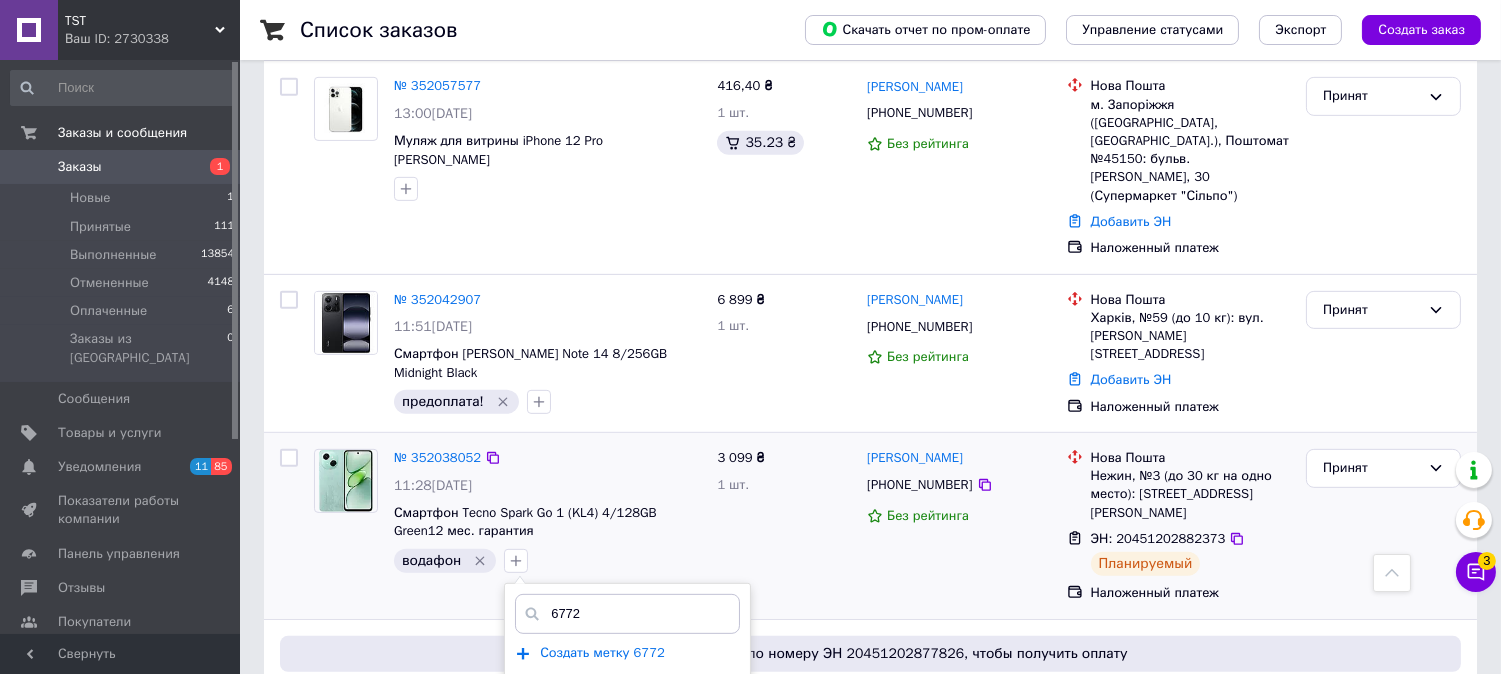 click on "Создать метку   6772" at bounding box center [602, 653] 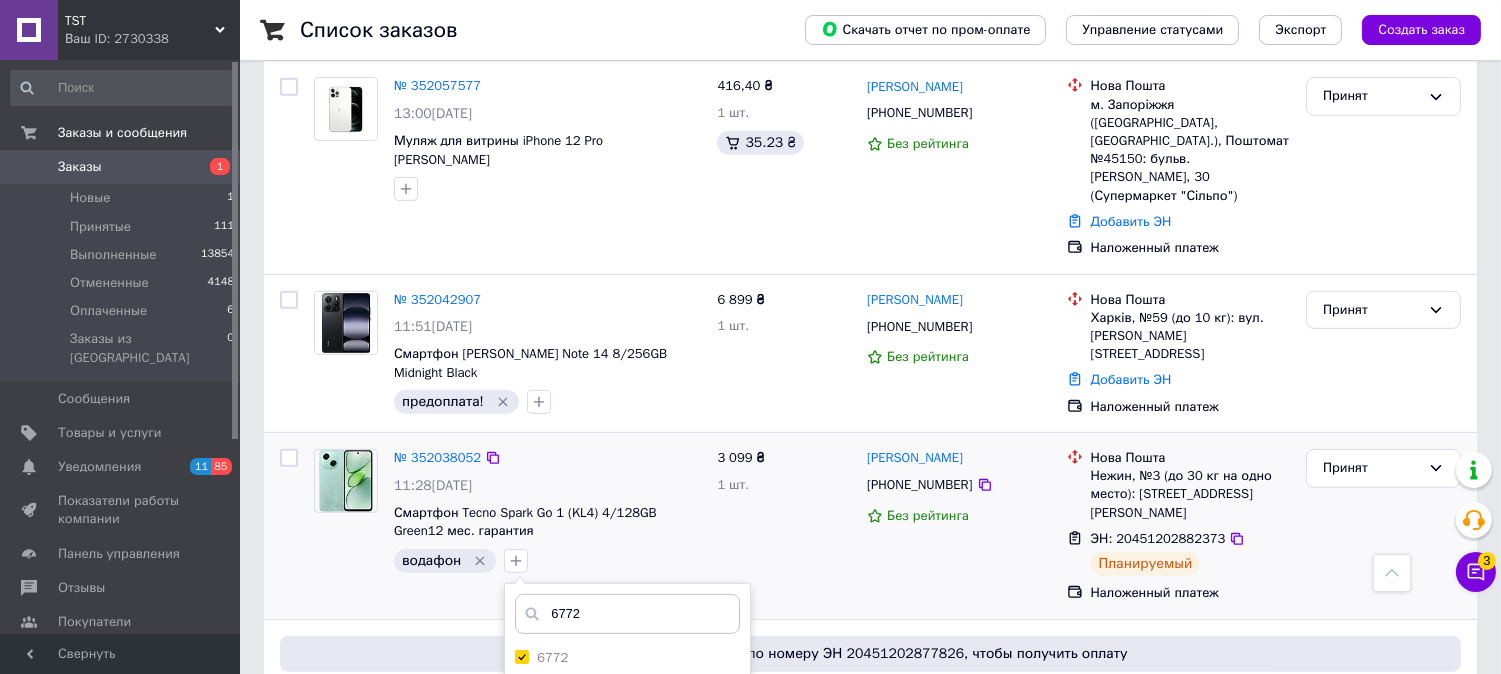 type 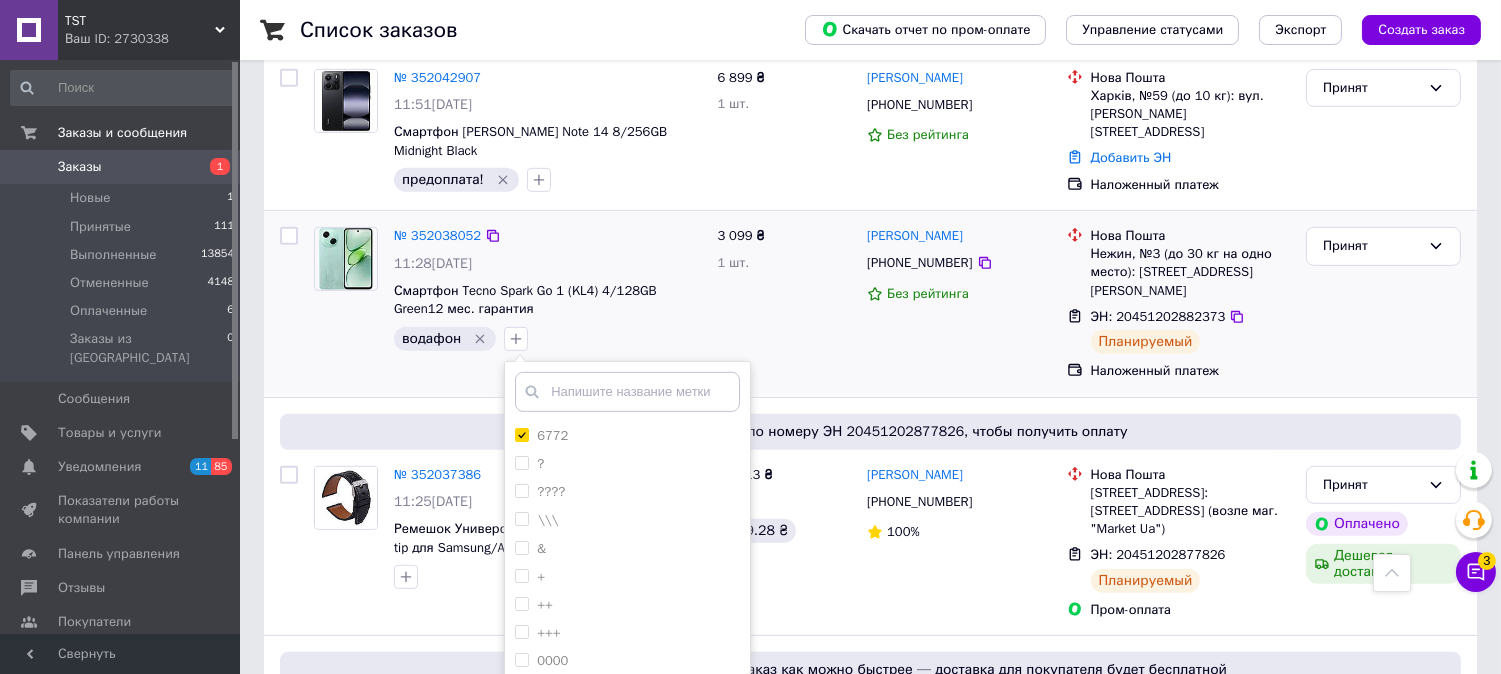 scroll, scrollTop: 2000, scrollLeft: 0, axis: vertical 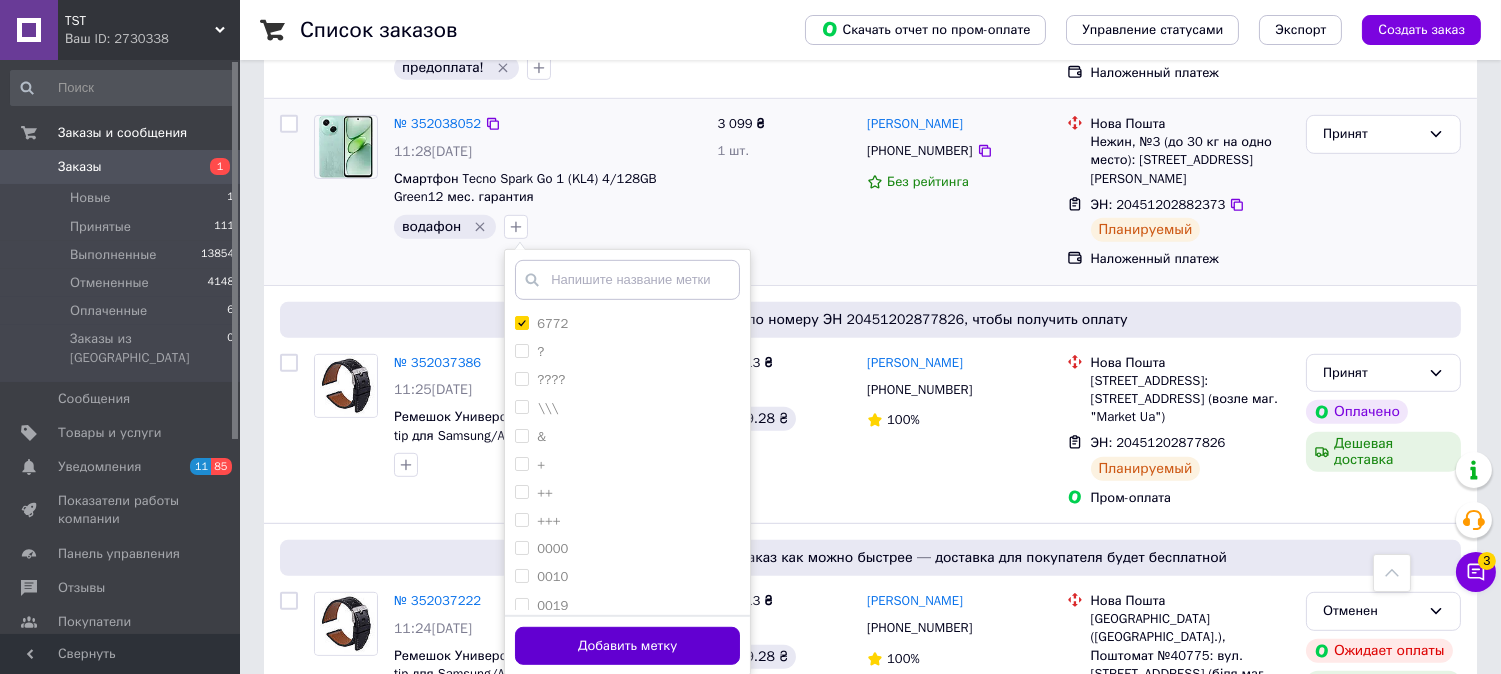 click on "Добавить метку" at bounding box center (627, 646) 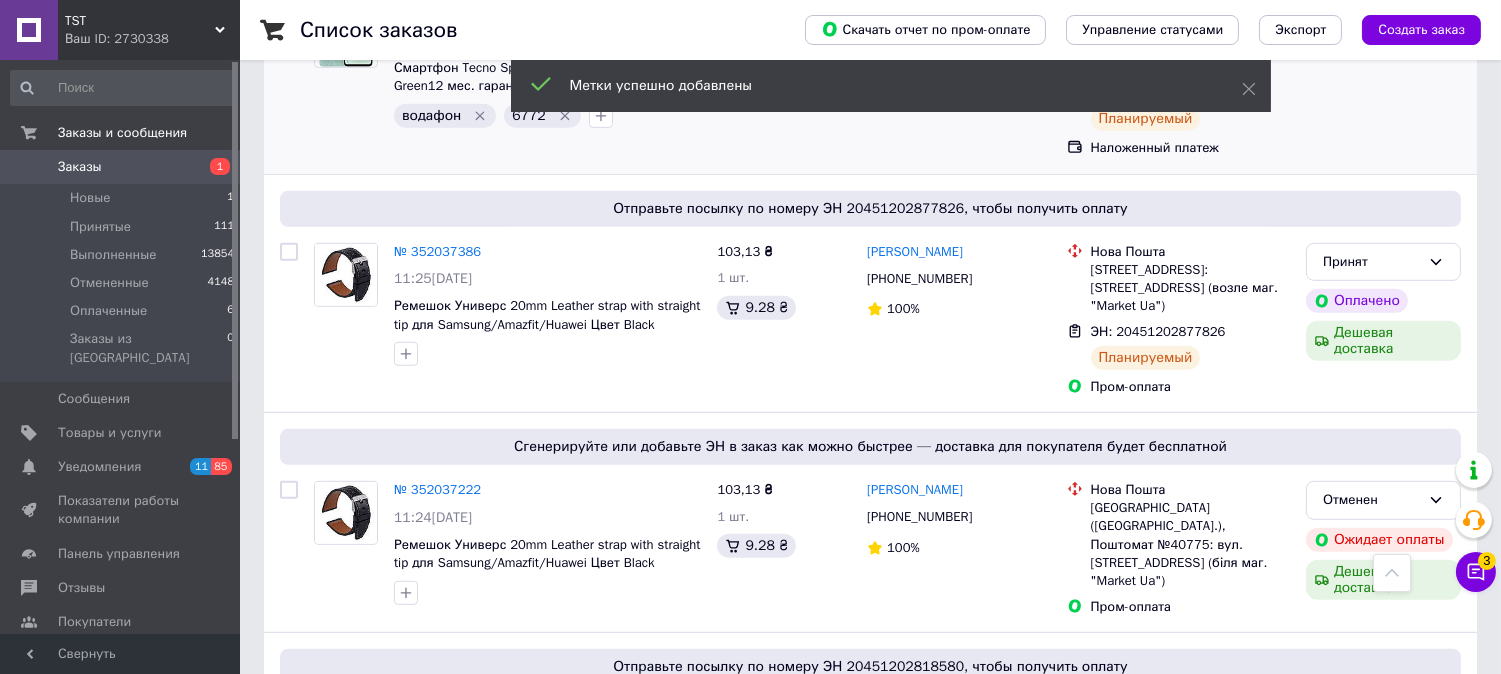 scroll, scrollTop: 1666, scrollLeft: 0, axis: vertical 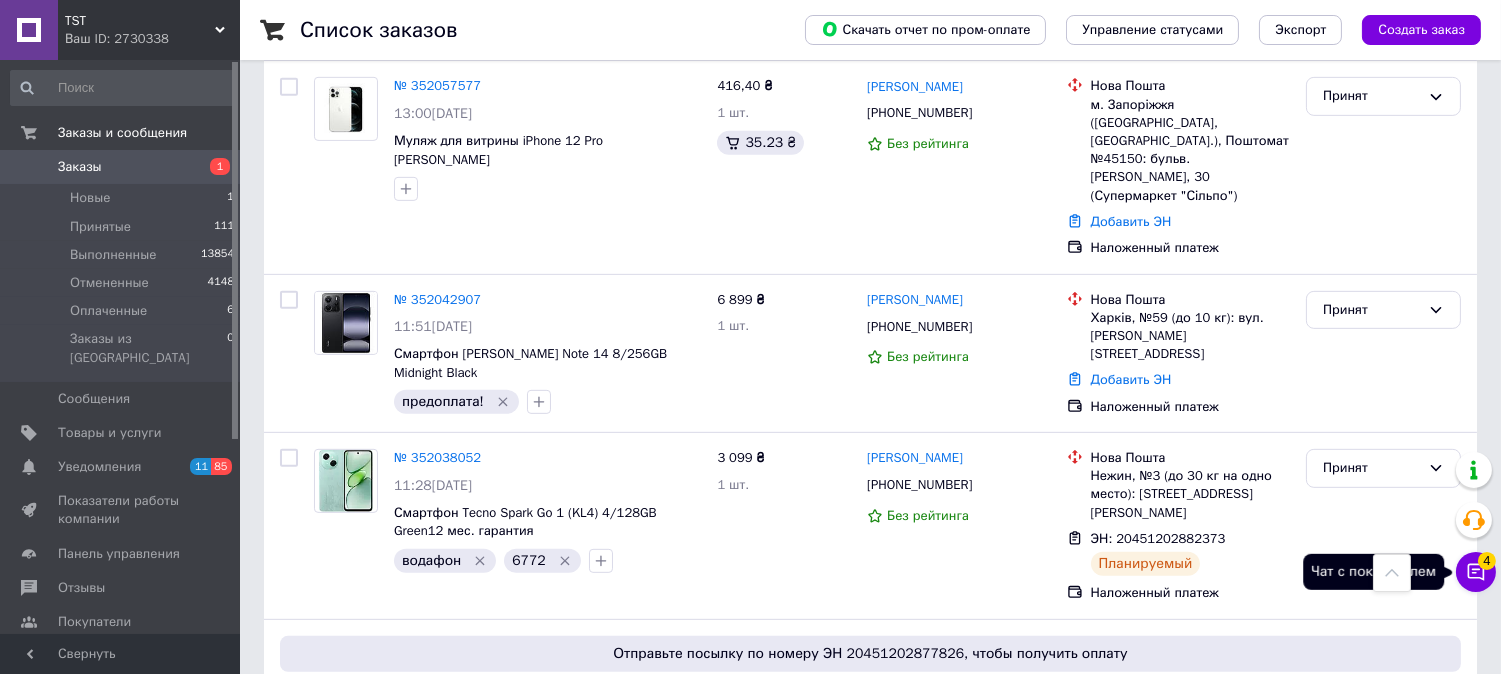 click on "Чат с покупателем 4" at bounding box center [1476, 572] 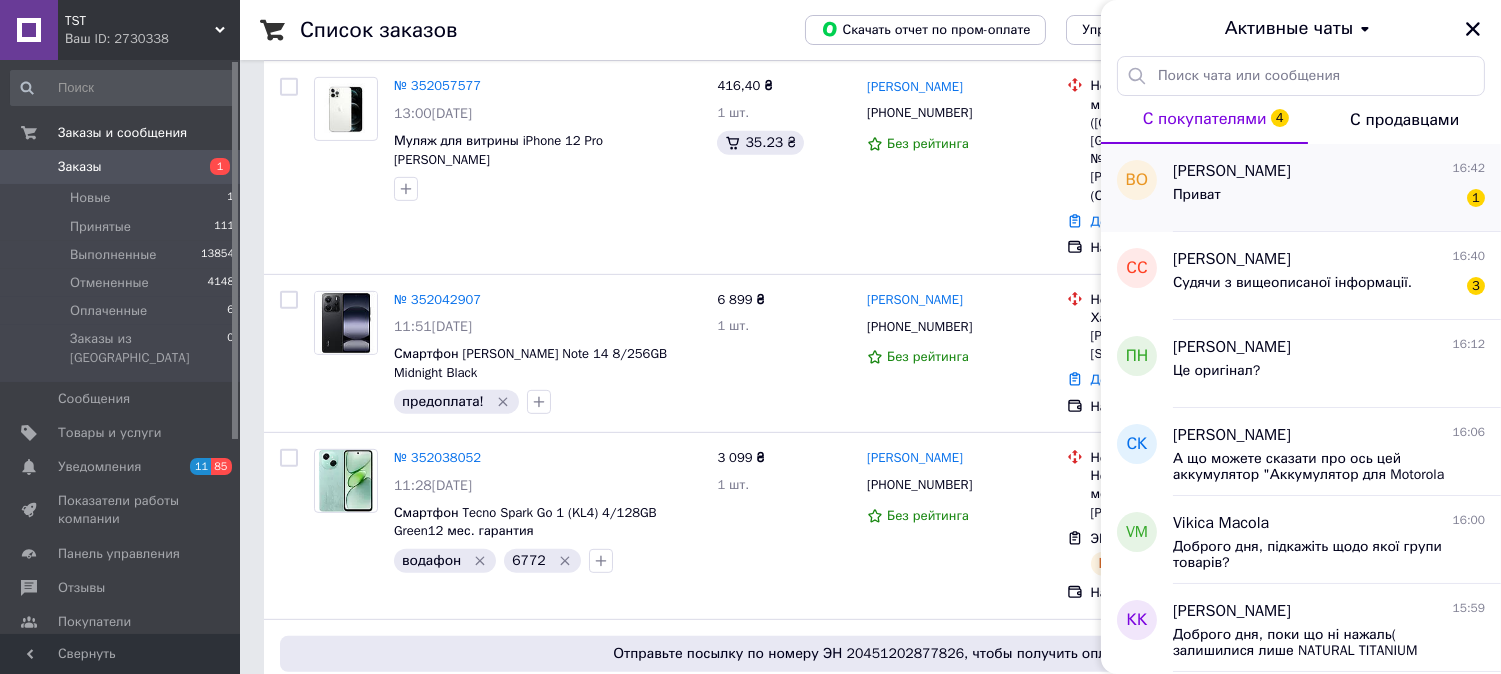 click on "Приват 1" at bounding box center (1329, 199) 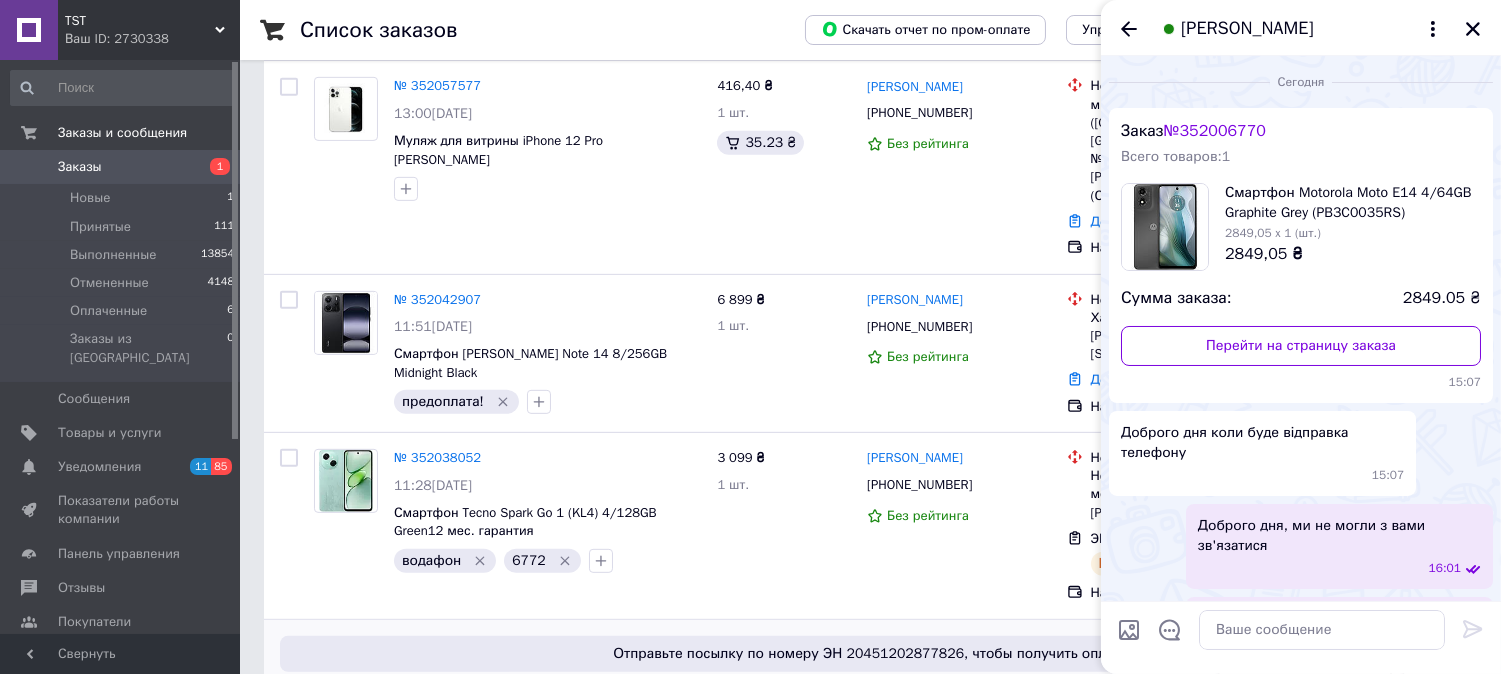 scroll, scrollTop: 593, scrollLeft: 0, axis: vertical 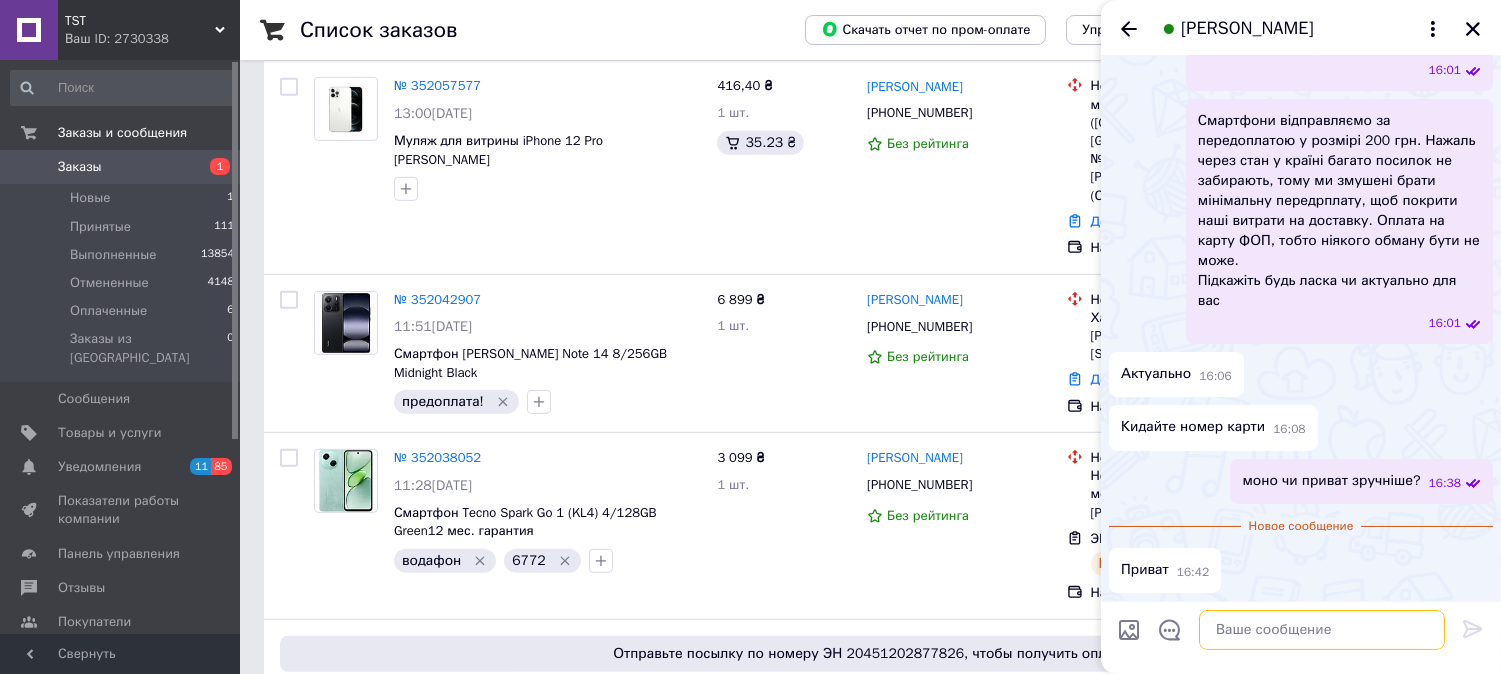 click at bounding box center (1322, 630) 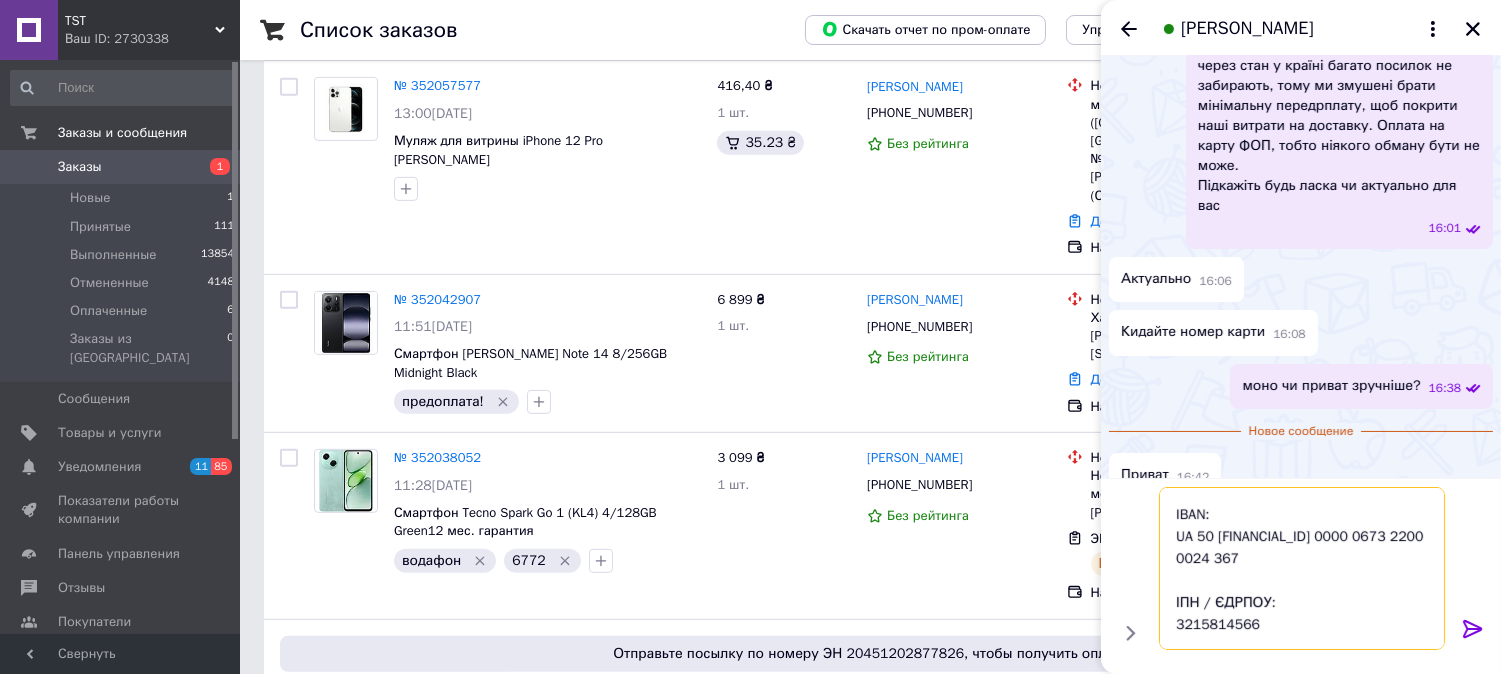 scroll, scrollTop: 0, scrollLeft: 0, axis: both 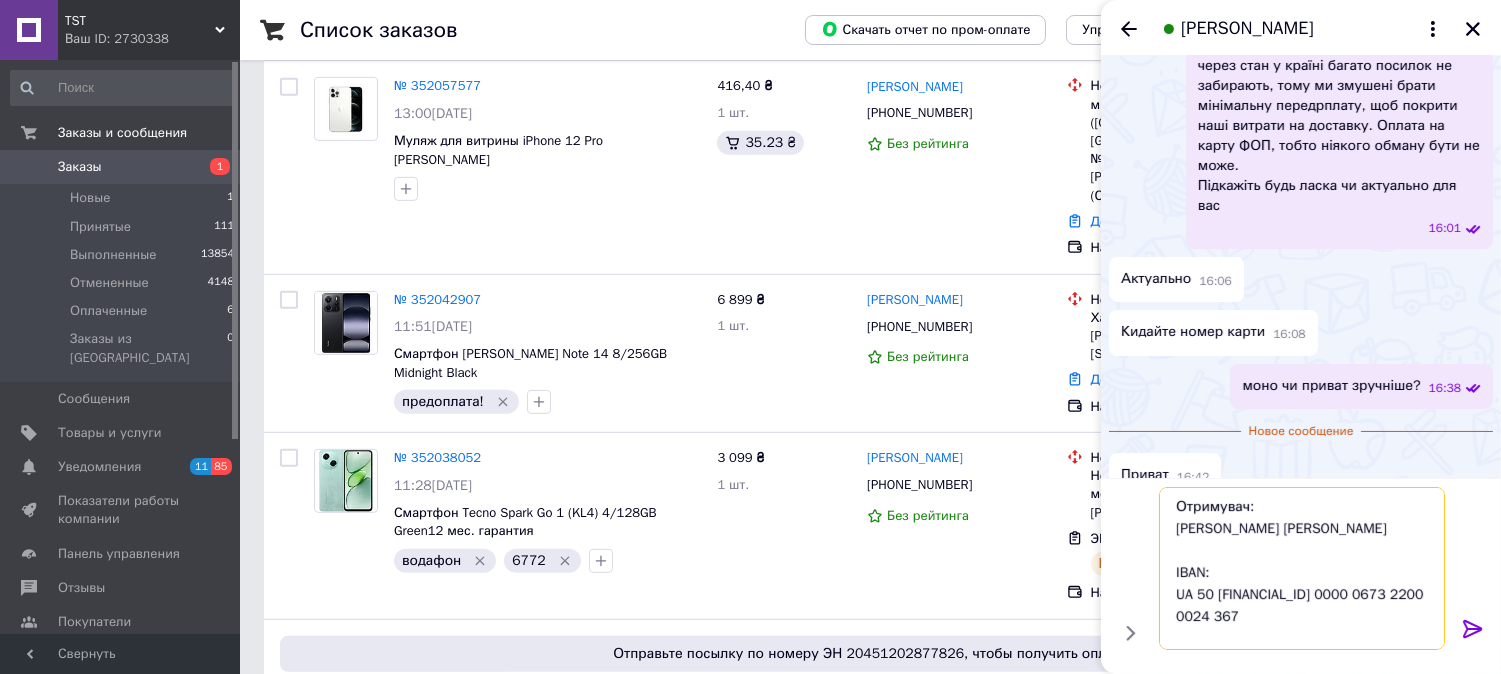 drag, startPoint x: 1198, startPoint y: 624, endPoint x: 1175, endPoint y: 604, distance: 30.479502 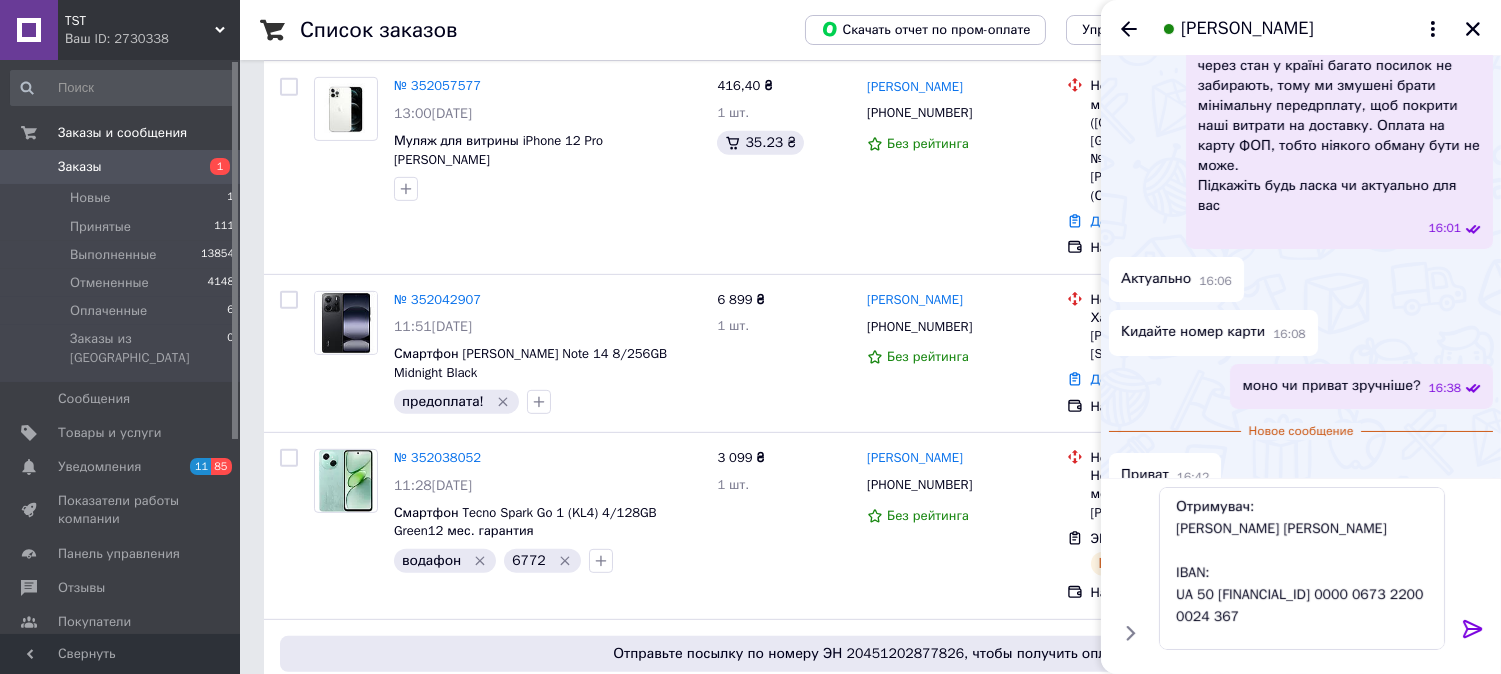 click at bounding box center (1473, 633) 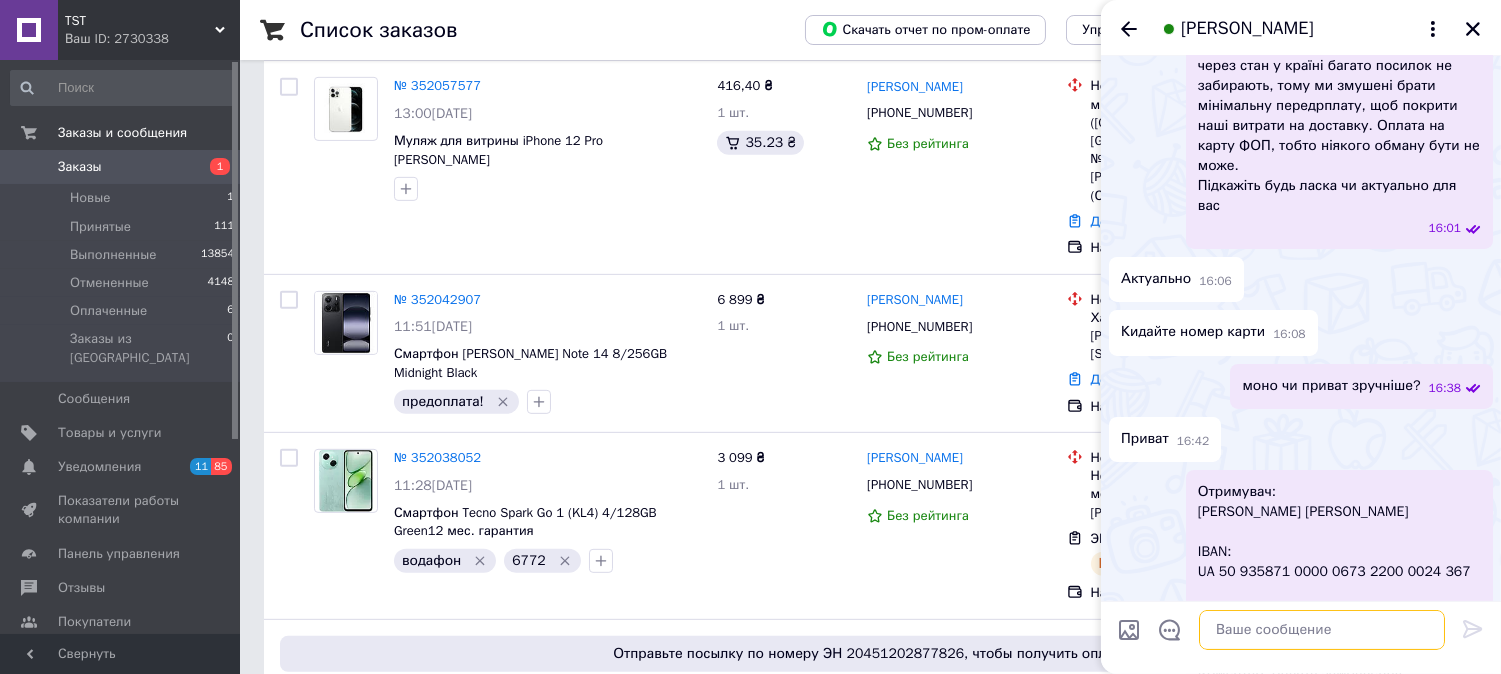 click at bounding box center [1322, 630] 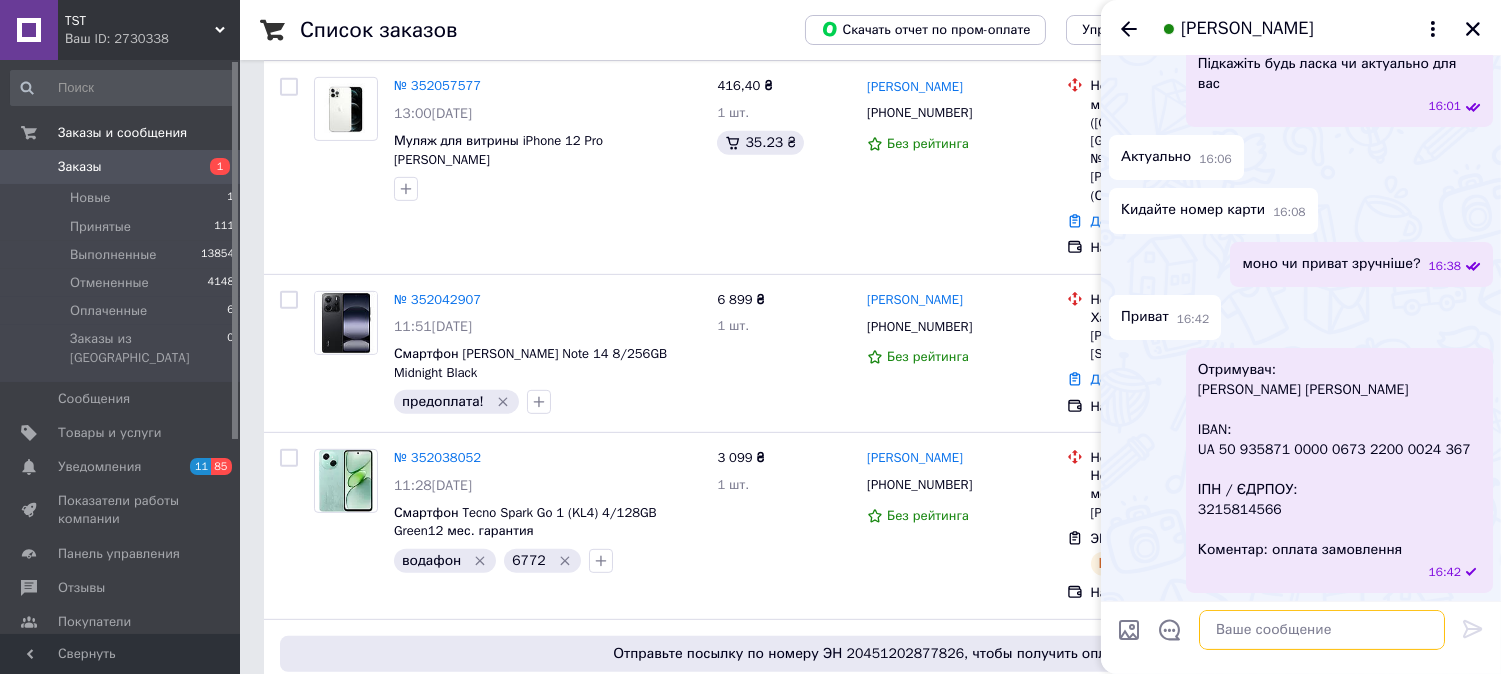 paste on "UA 50 935871 0000 0673 2200 0024 367" 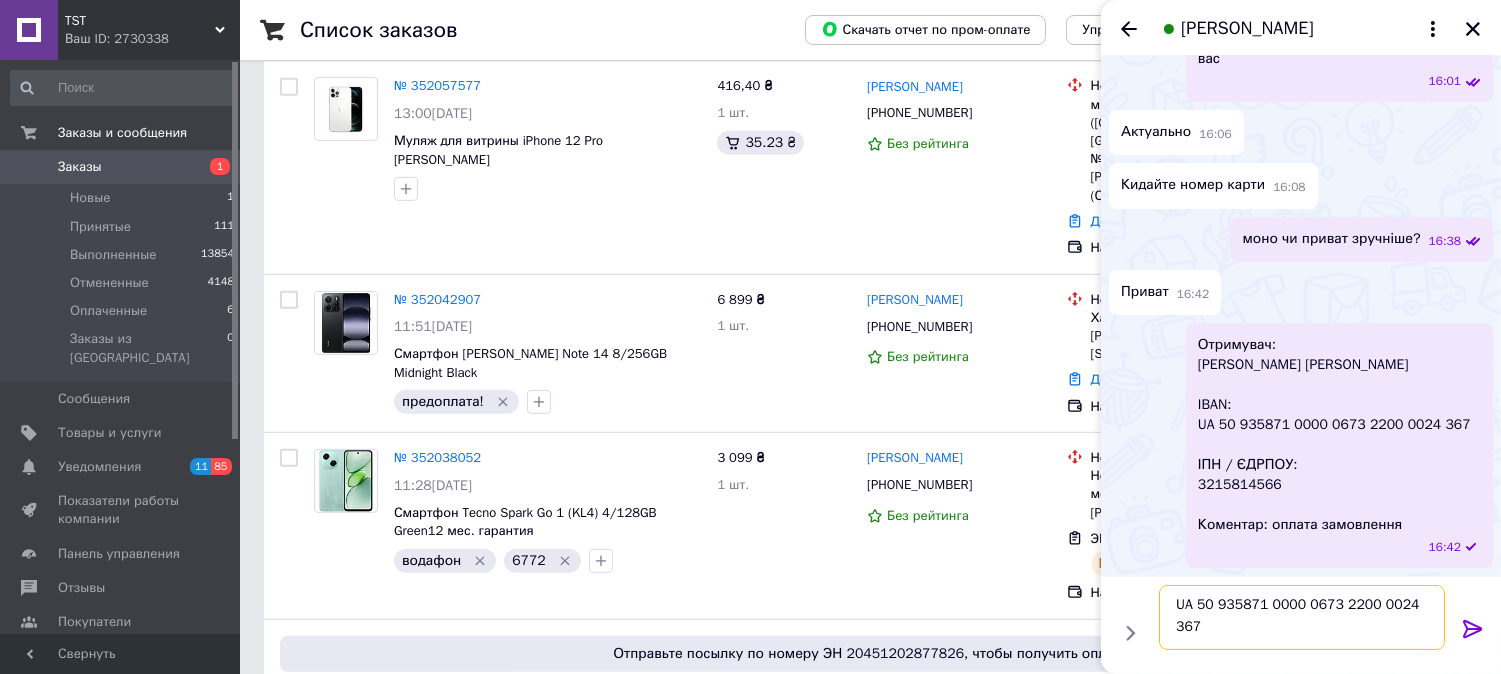 type on "UA 50 935871 0000 0673 2200 0024 367" 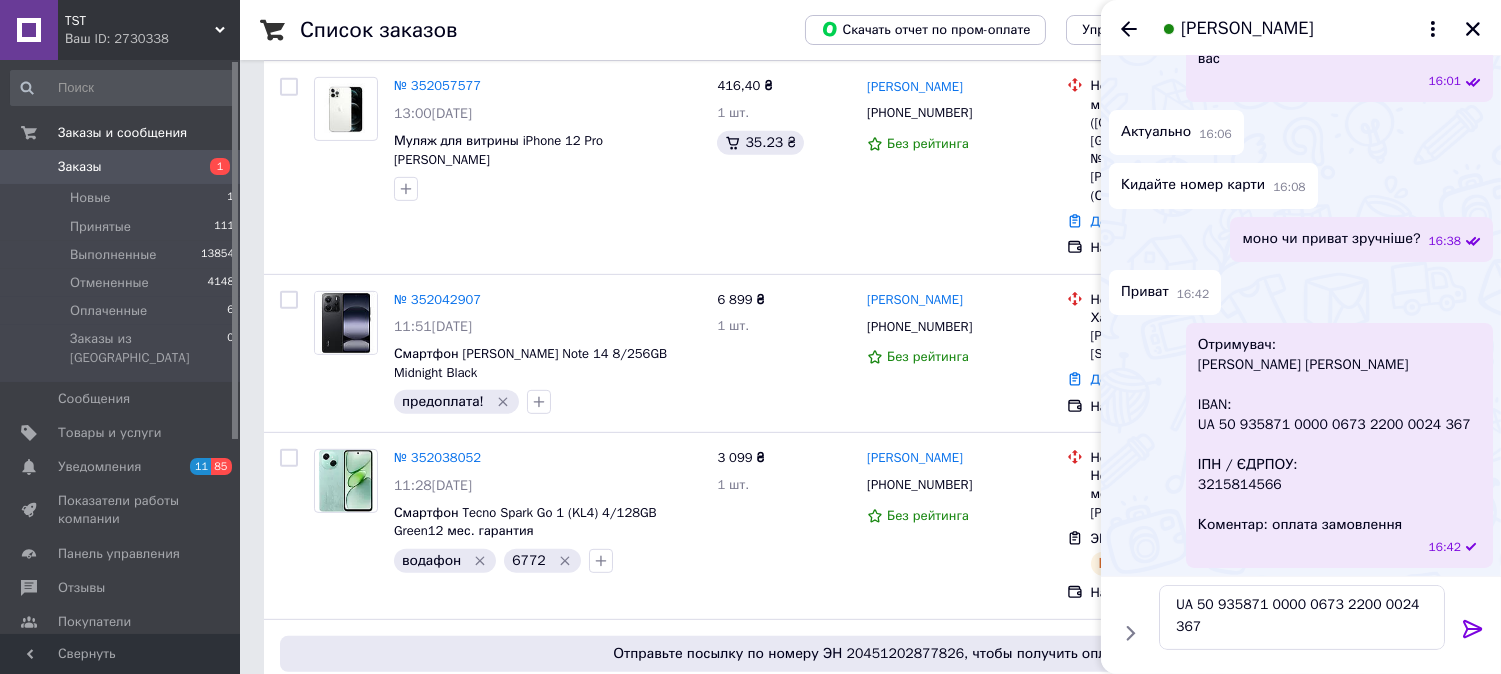 click 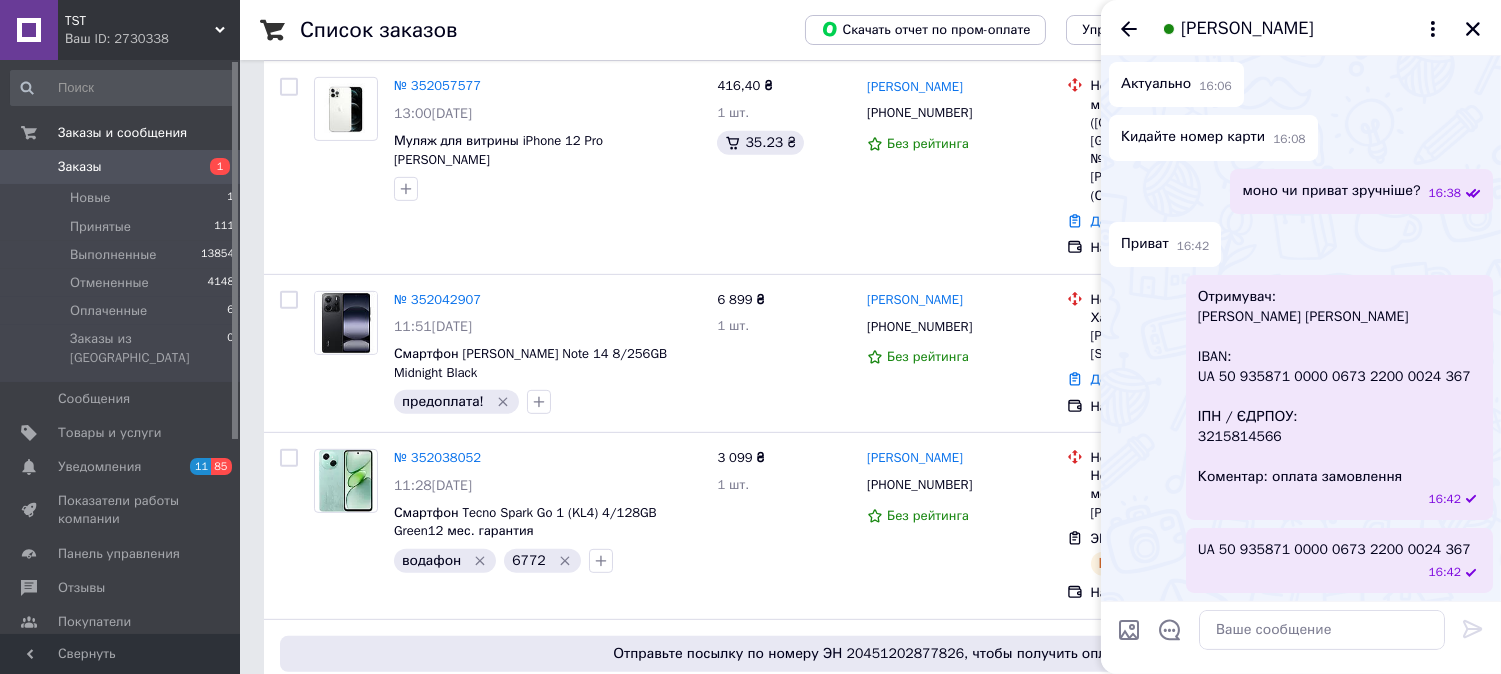 scroll, scrollTop: 912, scrollLeft: 0, axis: vertical 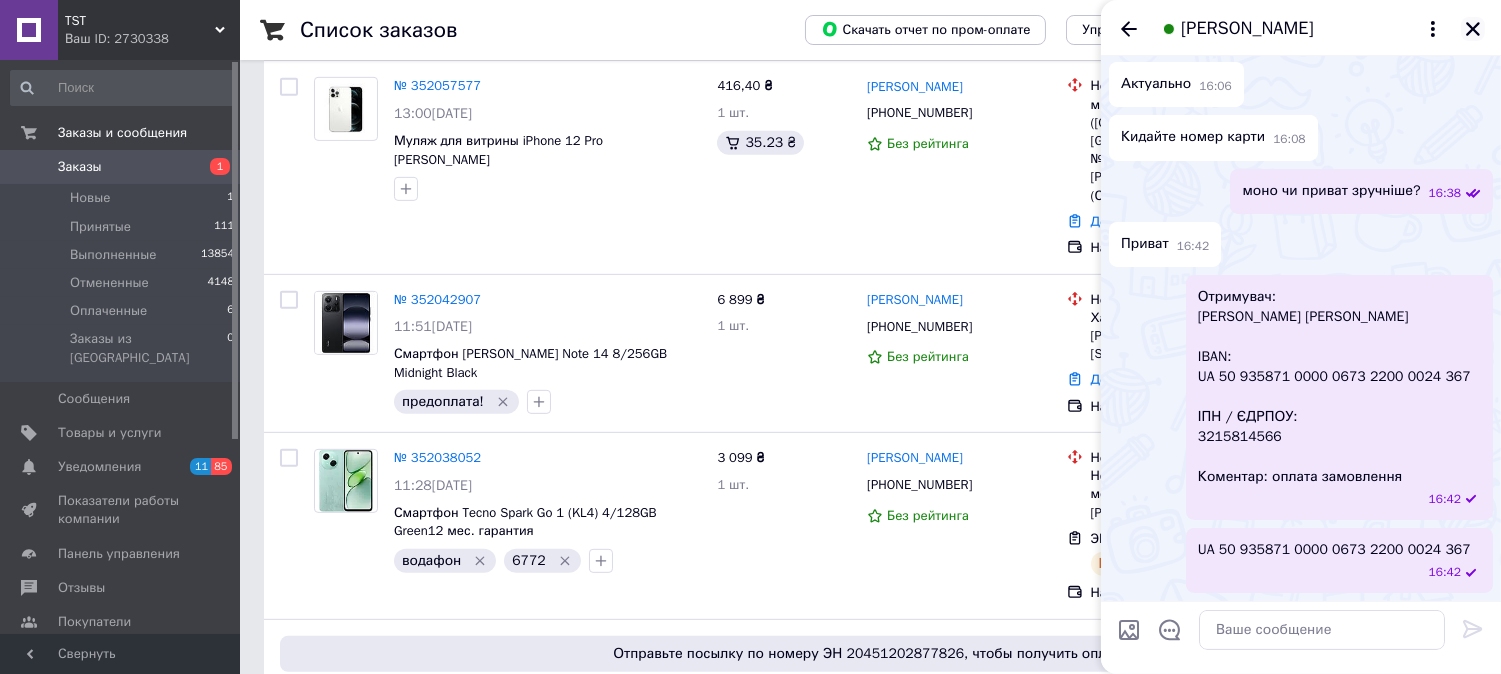 click at bounding box center [1473, 29] 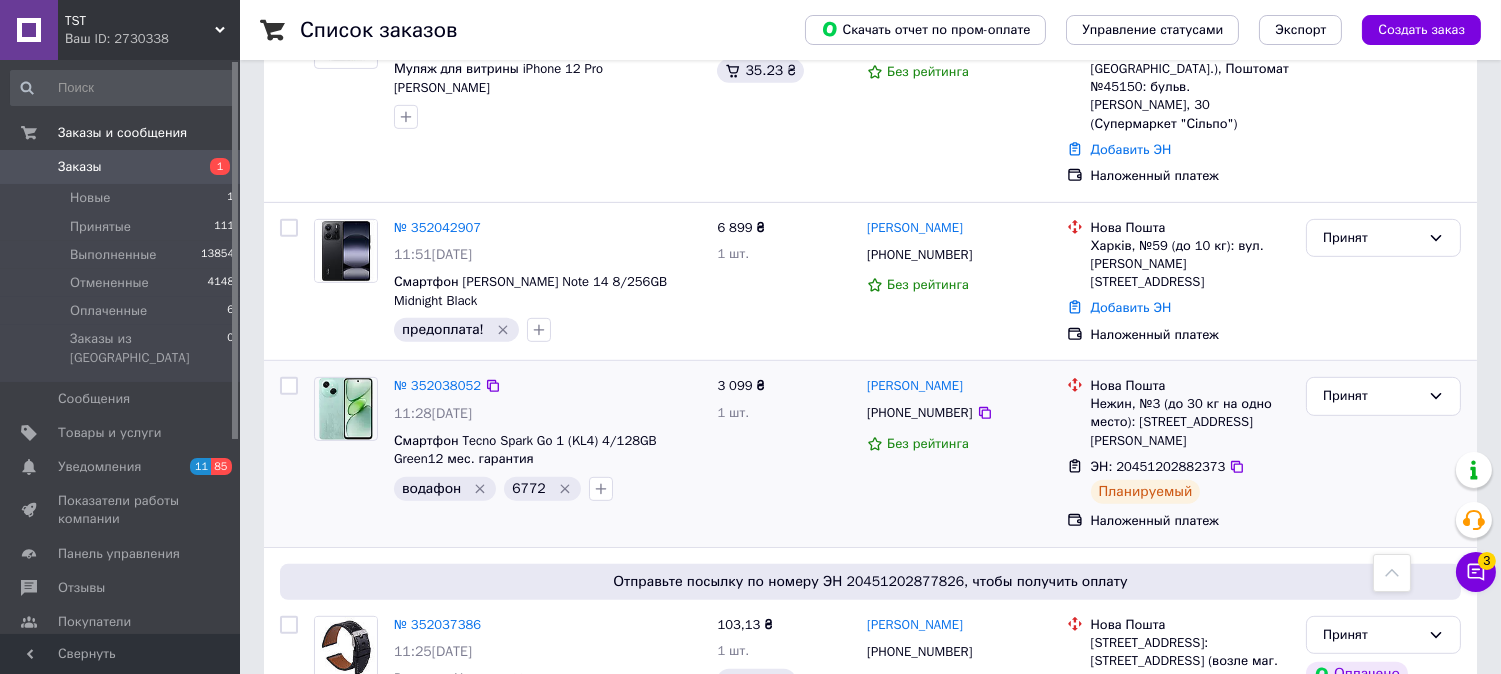 scroll, scrollTop: 1777, scrollLeft: 0, axis: vertical 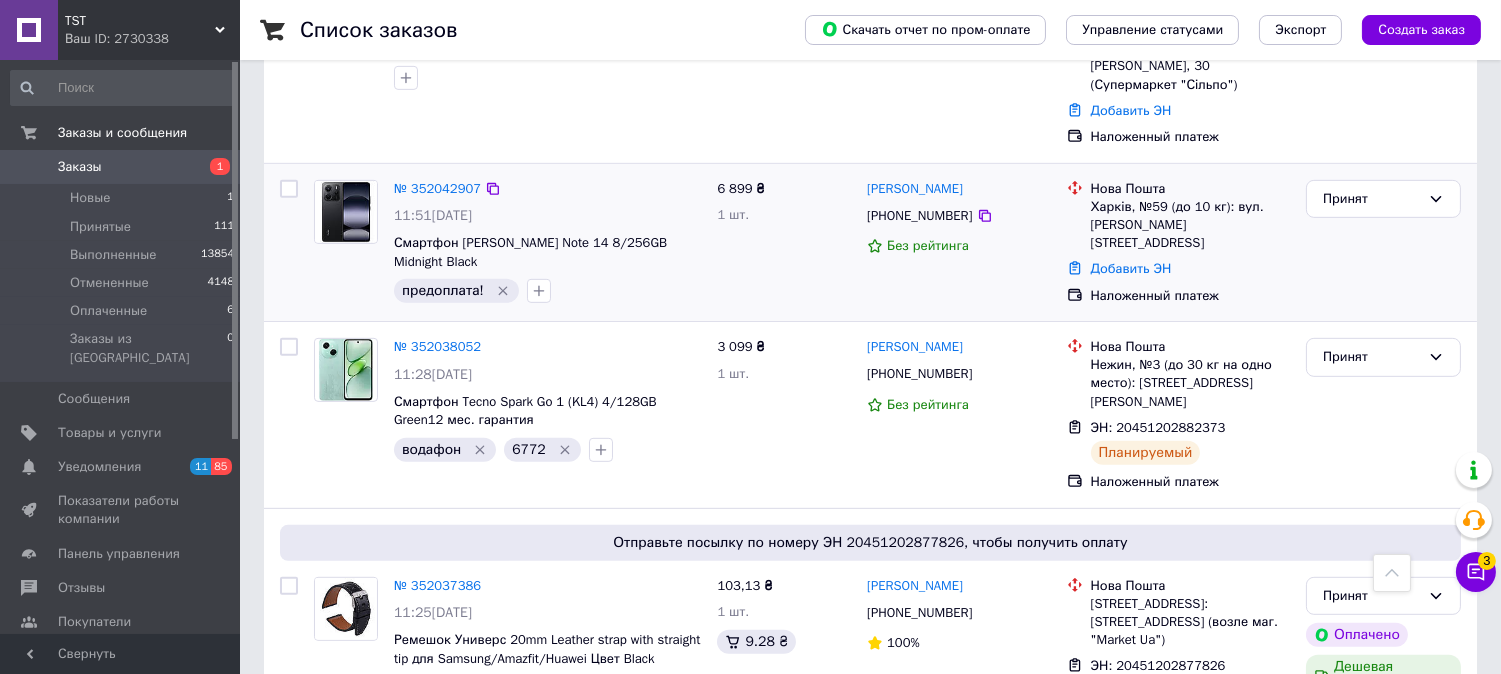 click on "Принят" at bounding box center [1383, 243] 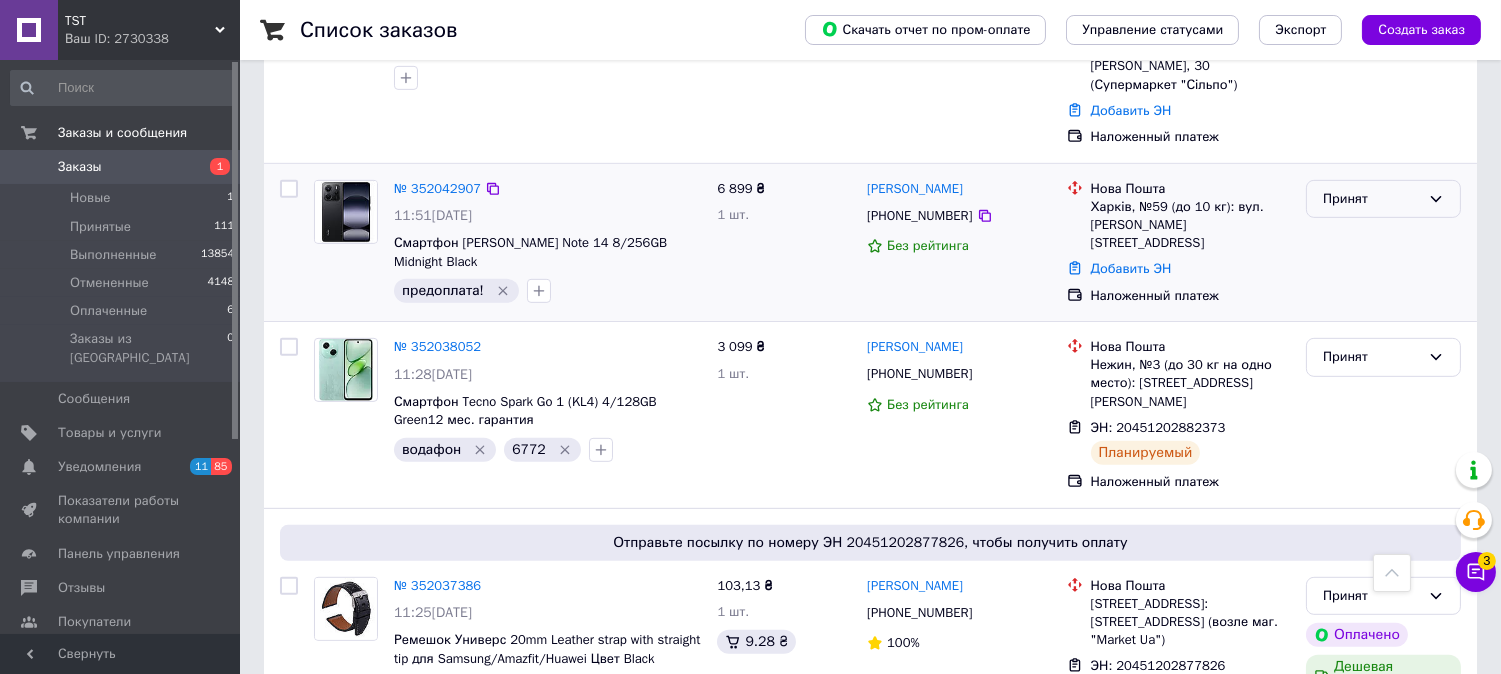 click on "Принят" at bounding box center (1371, 199) 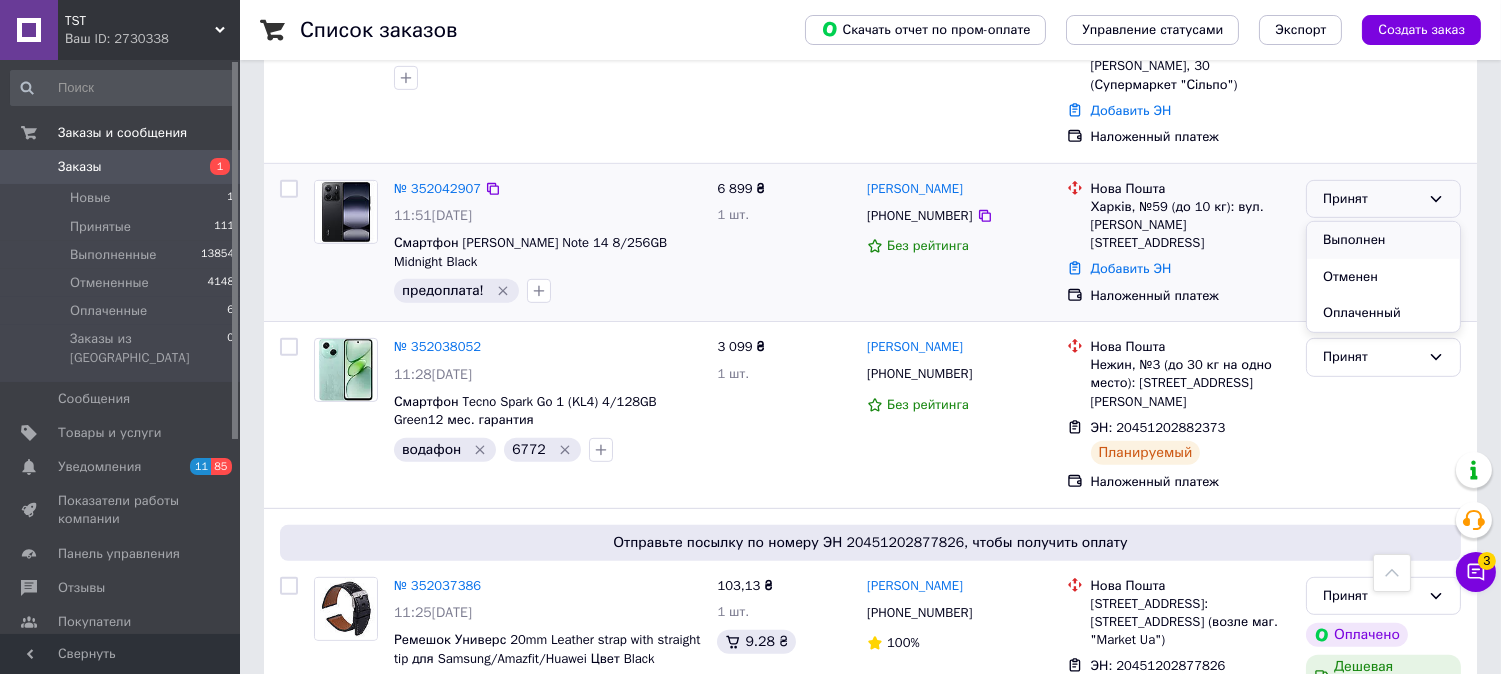 click on "Выполнен" at bounding box center (1383, 240) 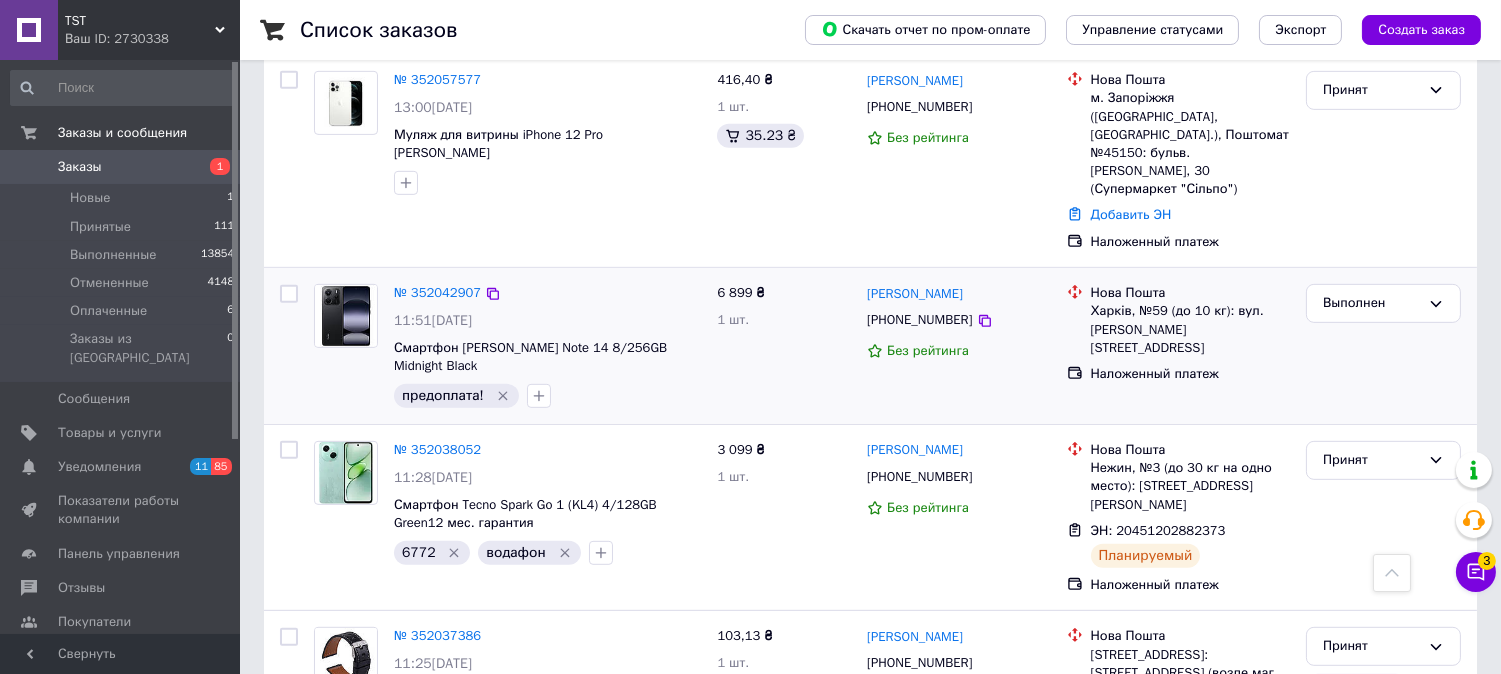 scroll, scrollTop: 1936, scrollLeft: 0, axis: vertical 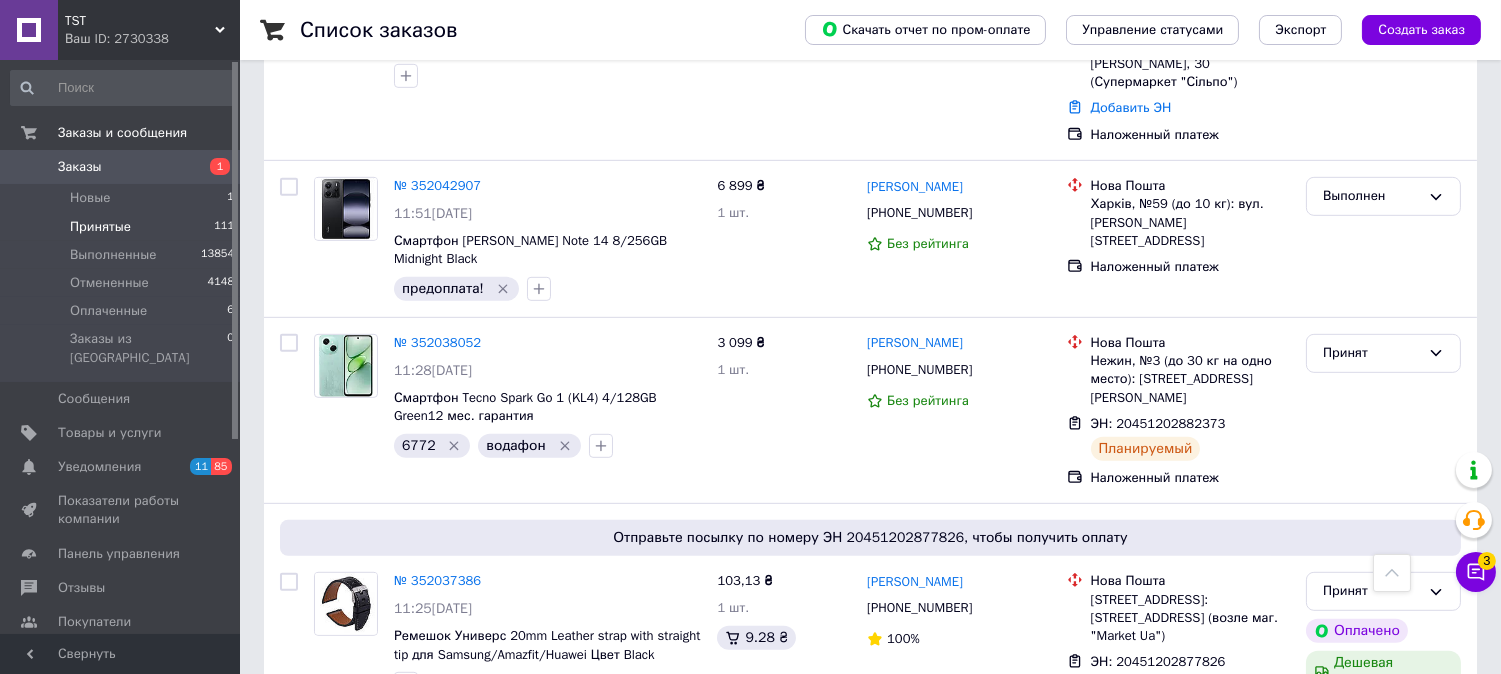 click on "Принятые 111" at bounding box center (123, 227) 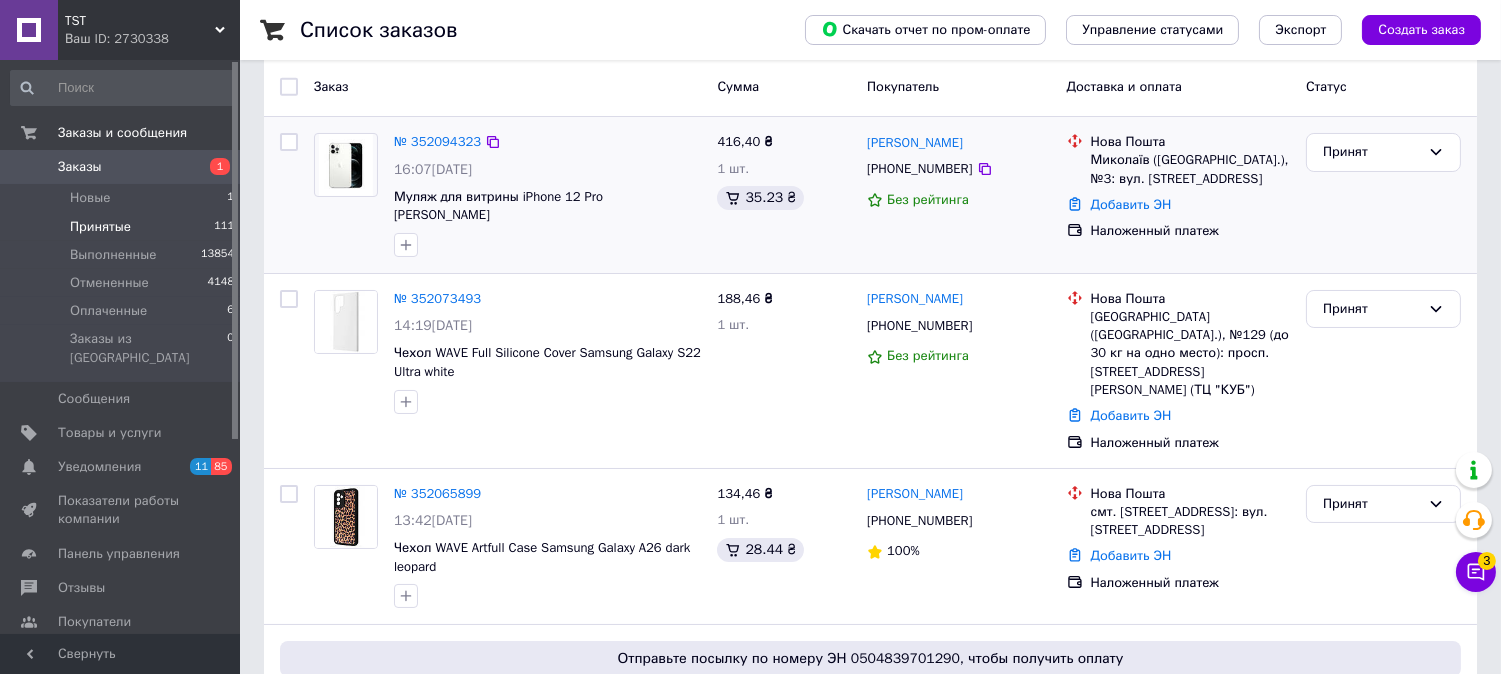 scroll, scrollTop: 555, scrollLeft: 0, axis: vertical 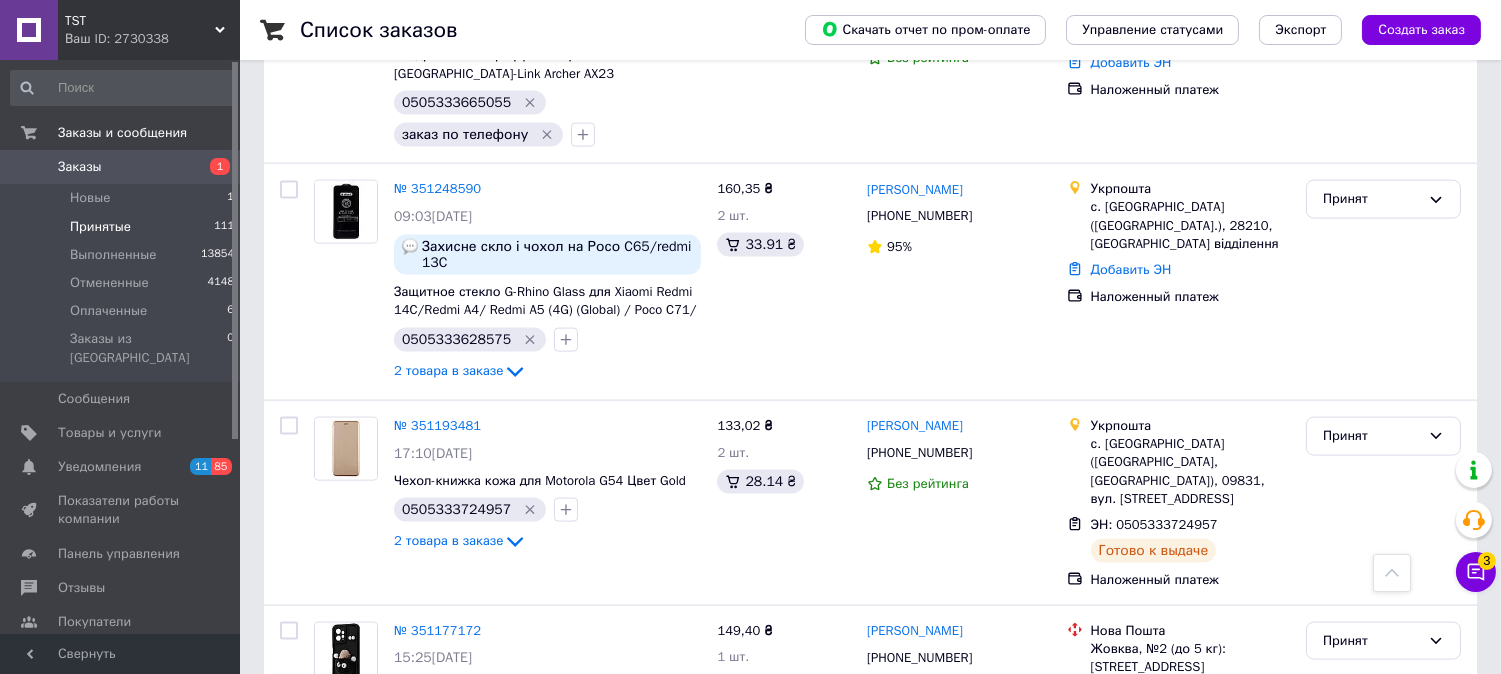 click on "Принят" at bounding box center [1371, 1016] 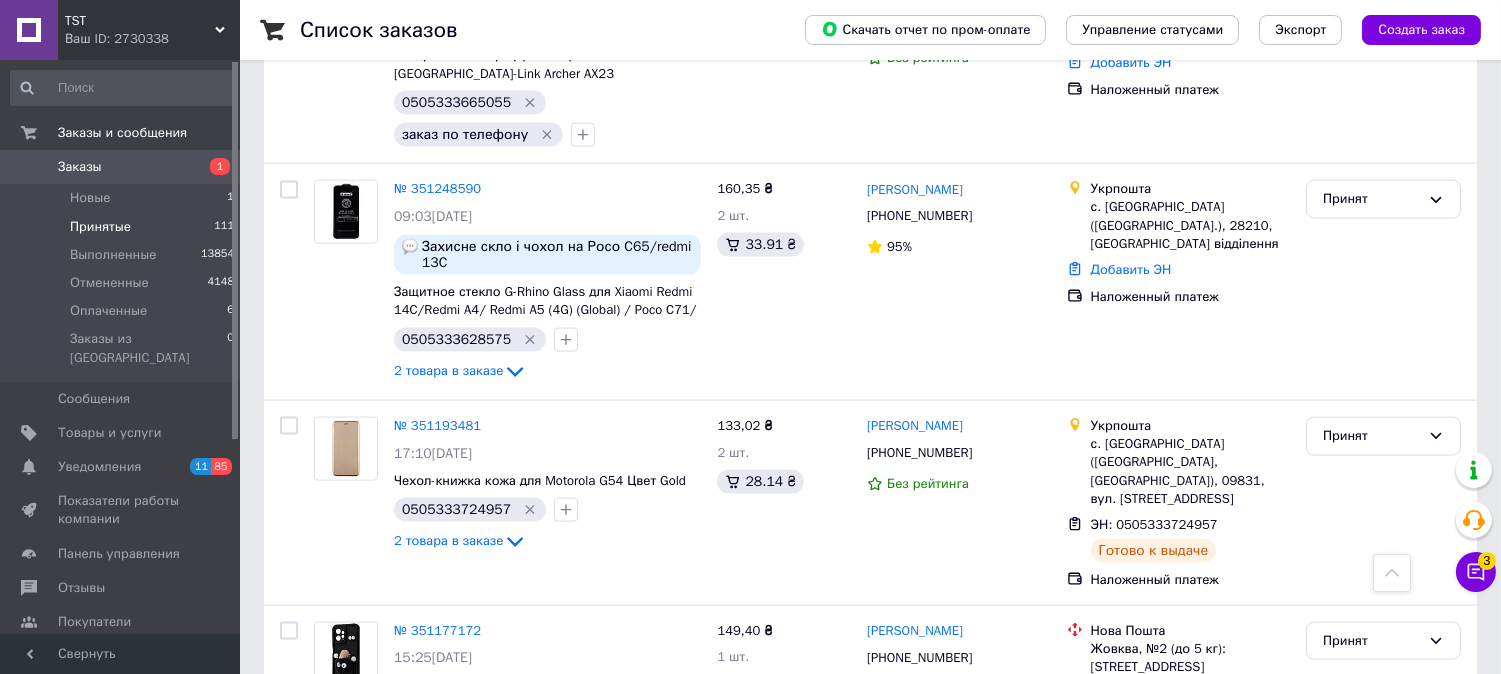 click on "Выполнен" at bounding box center (1383, 1058) 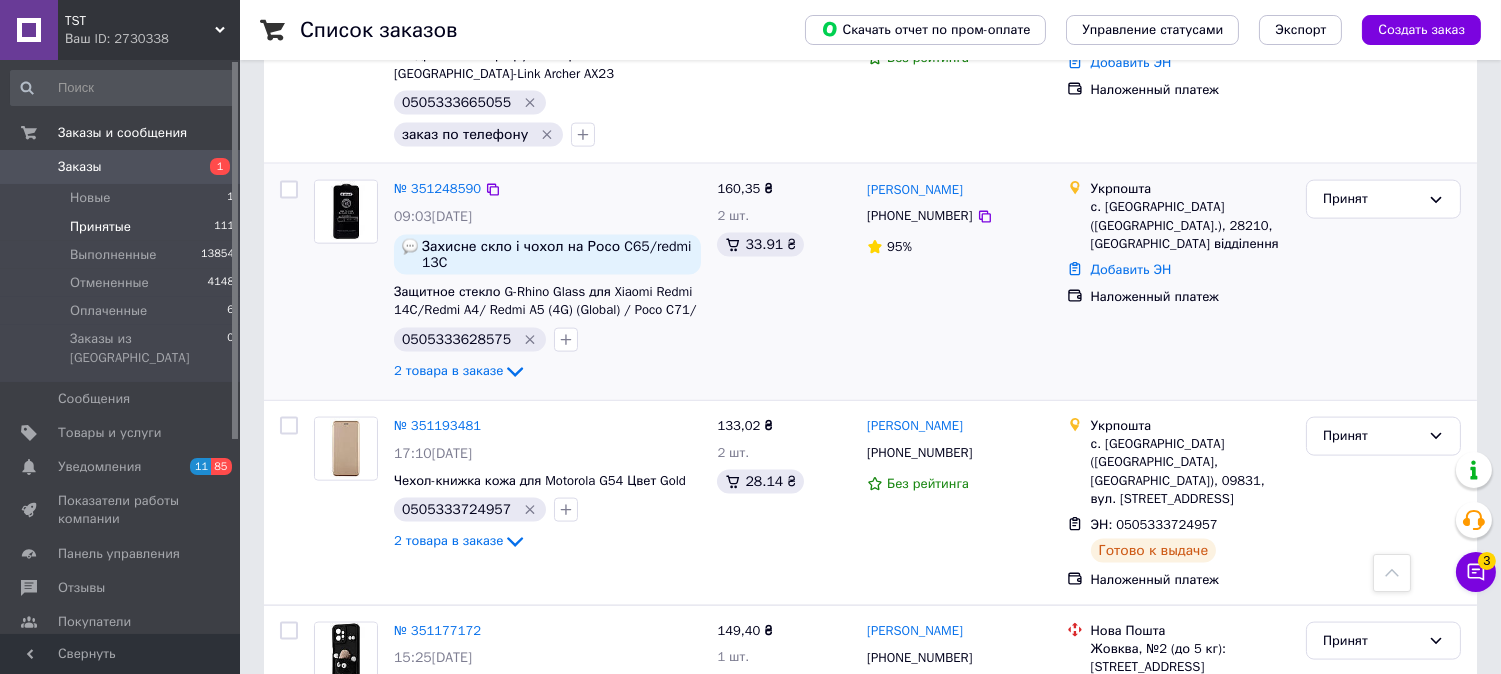 scroll, scrollTop: 17834, scrollLeft: 0, axis: vertical 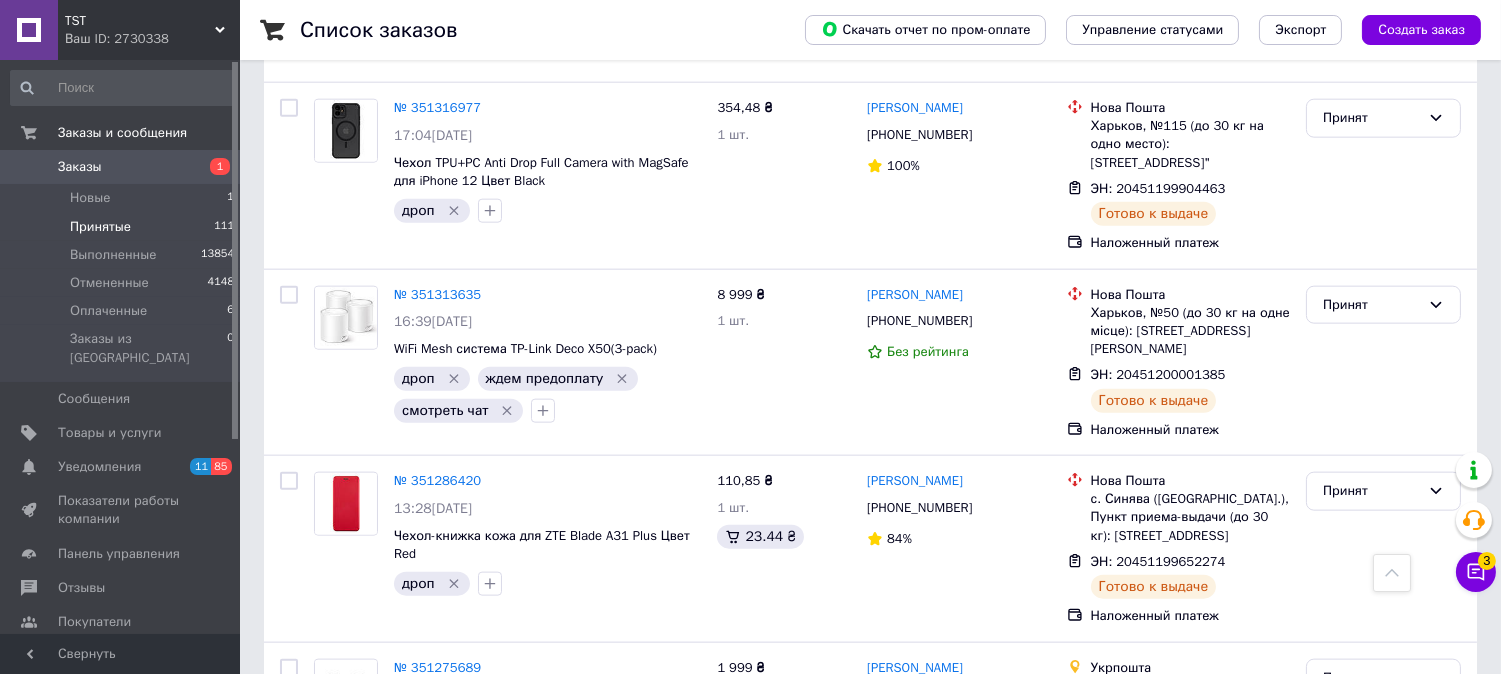click on "2 товара в заказе" at bounding box center (448, 1038) 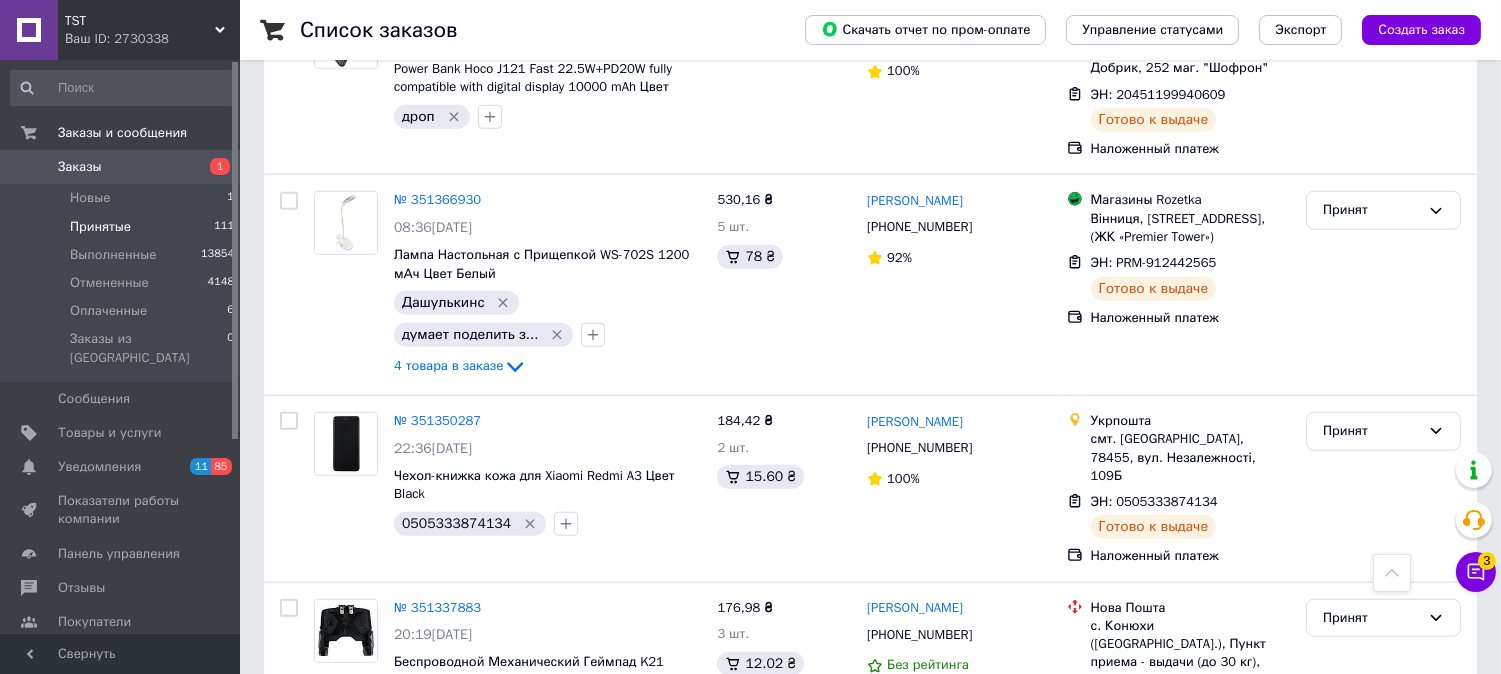 scroll, scrollTop: 16673, scrollLeft: 0, axis: vertical 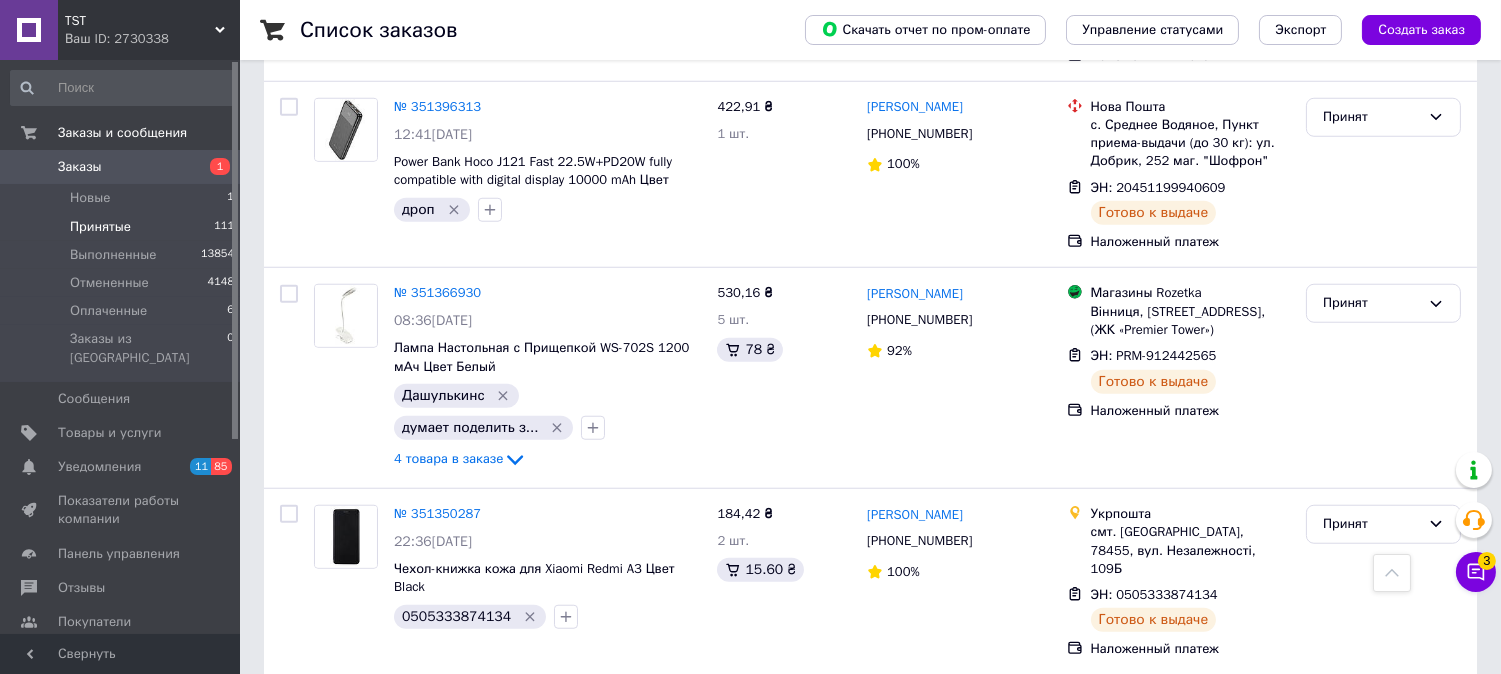 click on "Принят" at bounding box center [1371, 934] 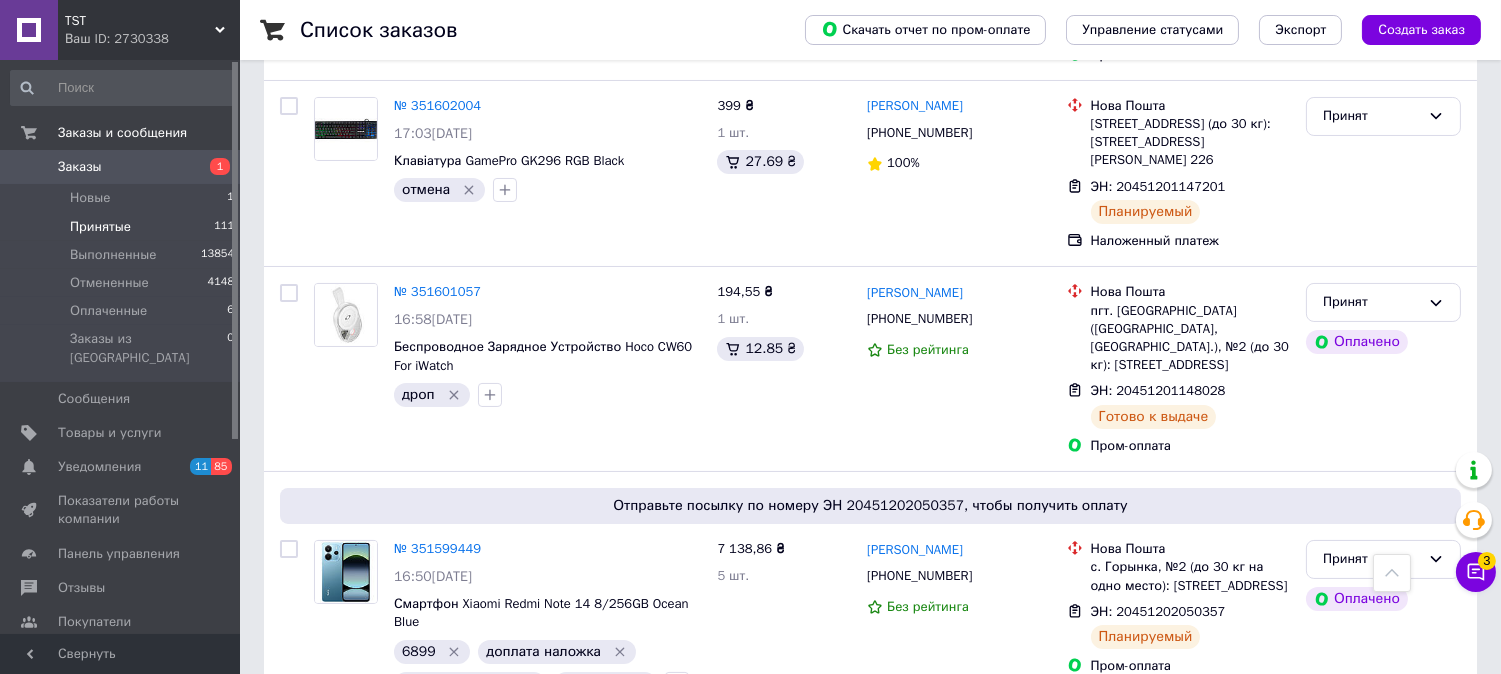 scroll, scrollTop: 13895, scrollLeft: 0, axis: vertical 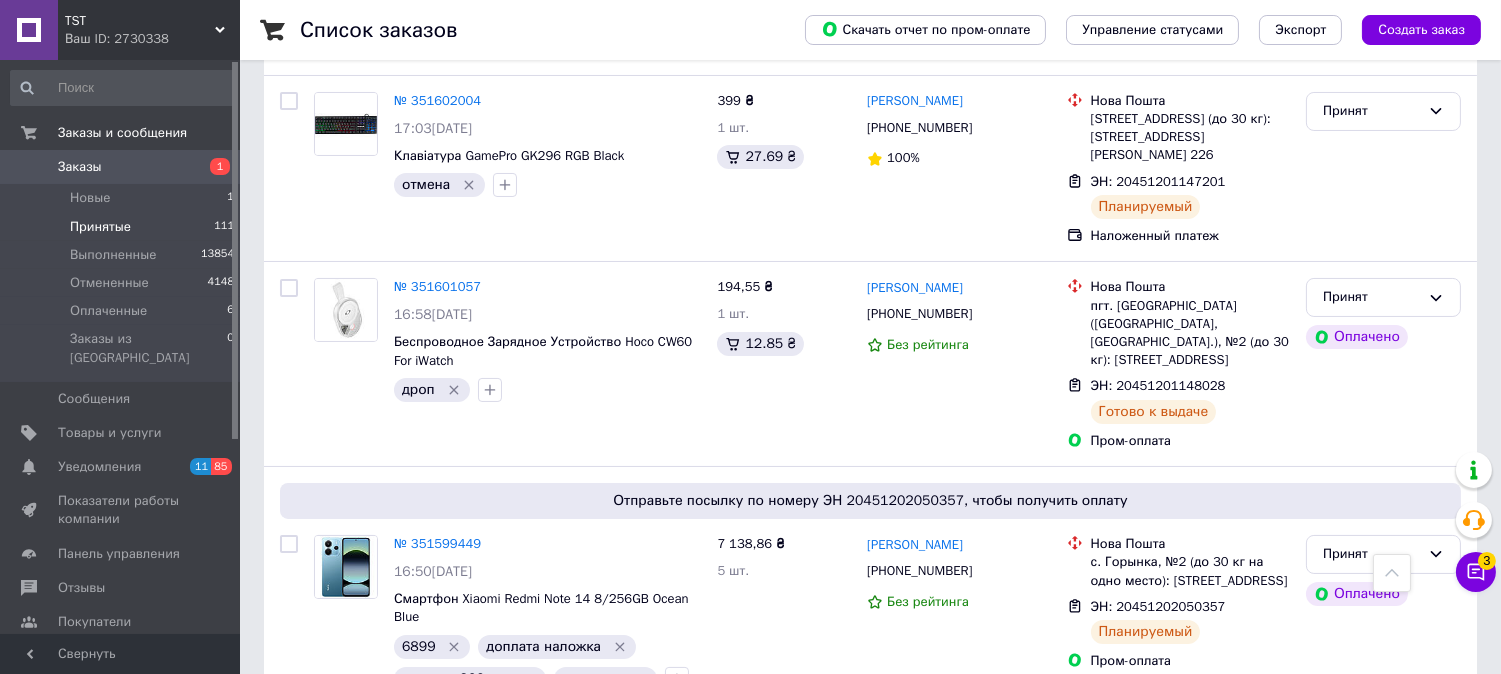 click on "Принят" at bounding box center [1371, 775] 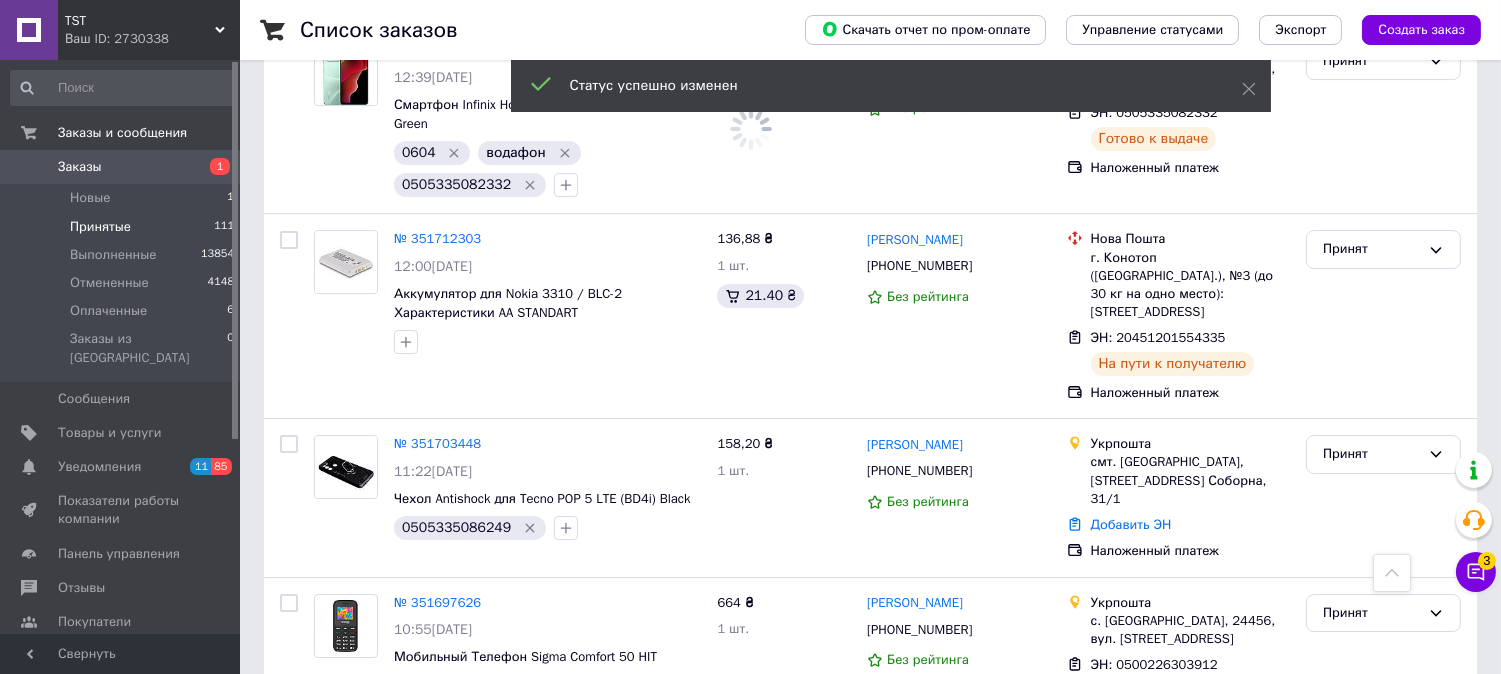 scroll, scrollTop: 12117, scrollLeft: 0, axis: vertical 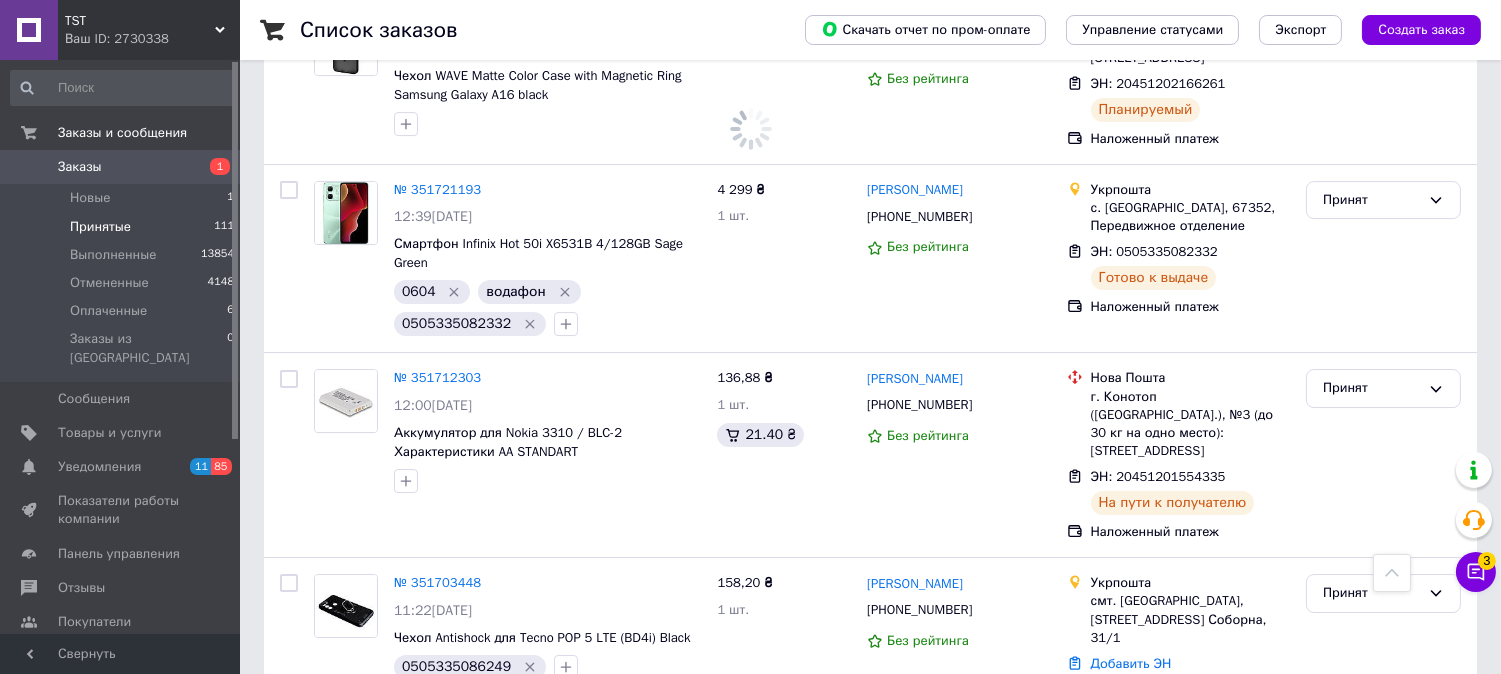 click on "Принят" at bounding box center [1371, 752] 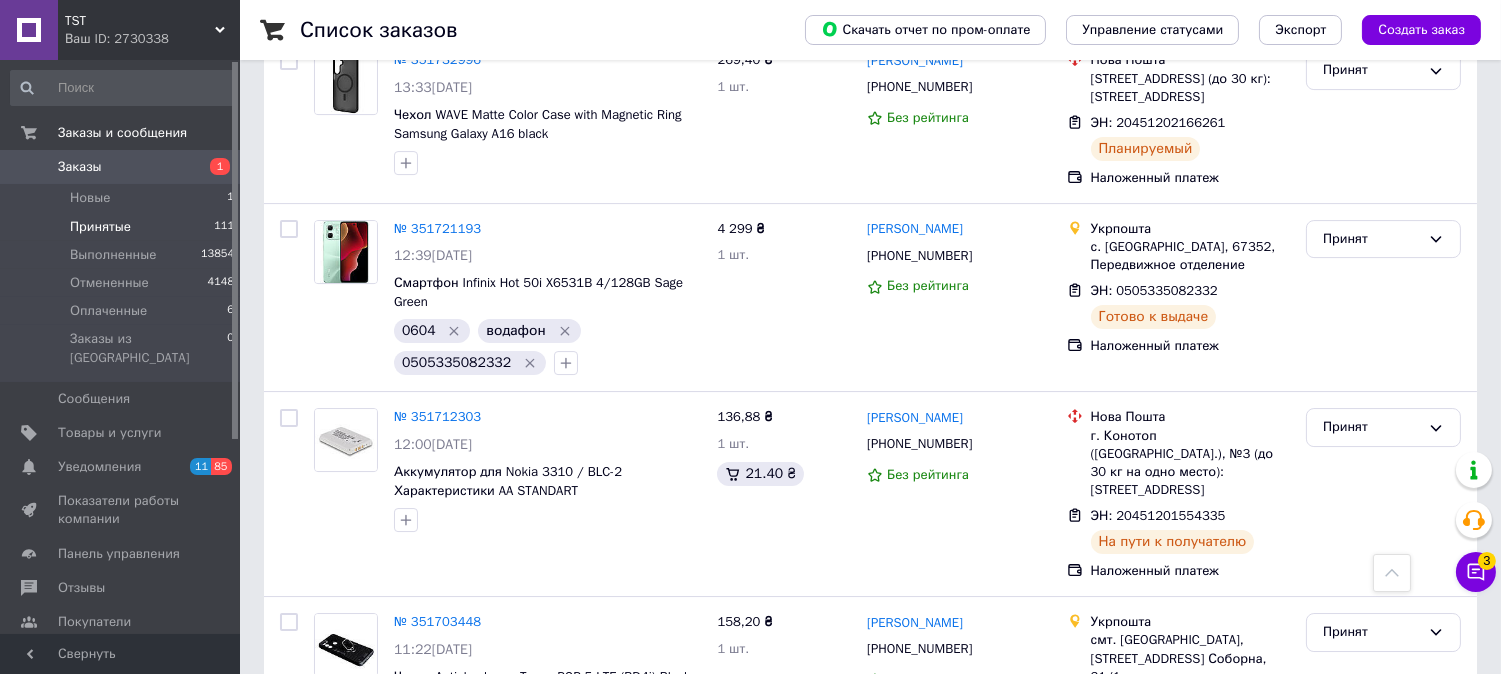 scroll, scrollTop: 12117, scrollLeft: 0, axis: vertical 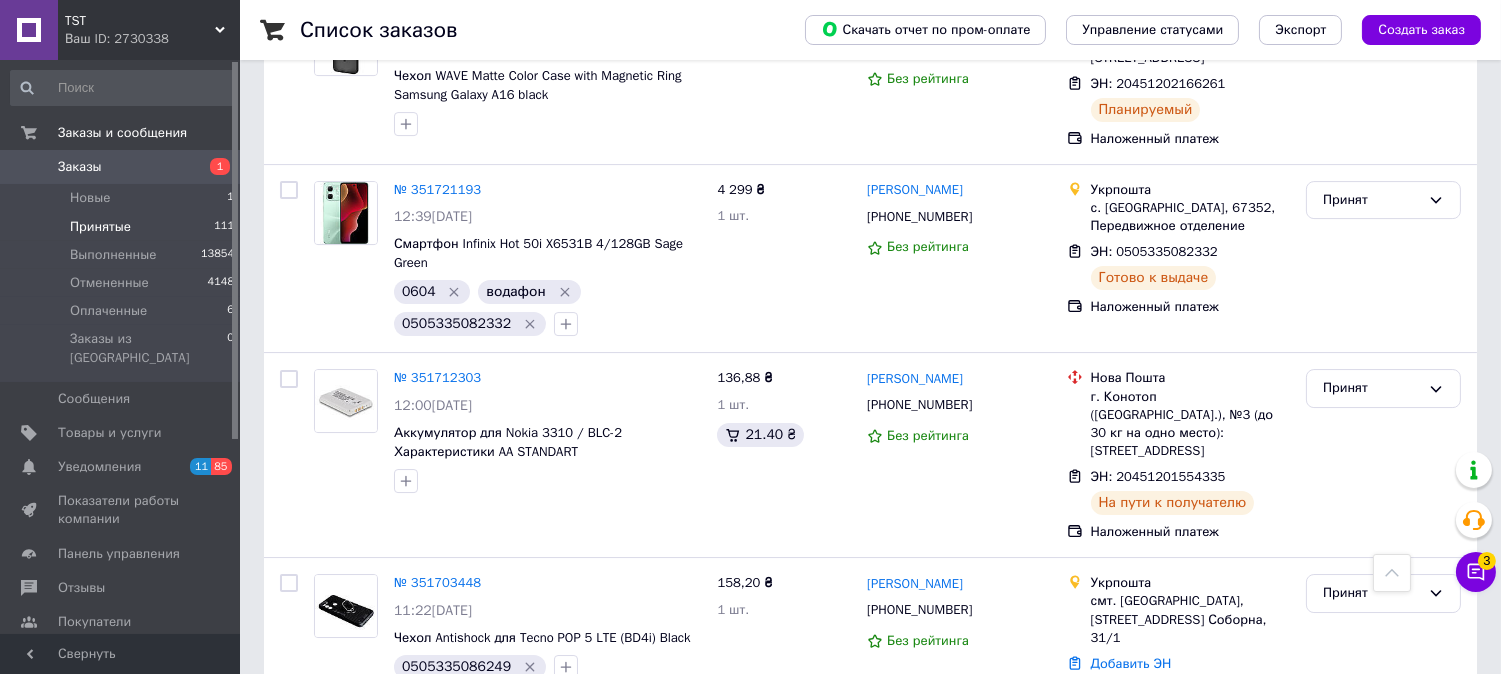 click on "Выполнен" at bounding box center [1383, 793] 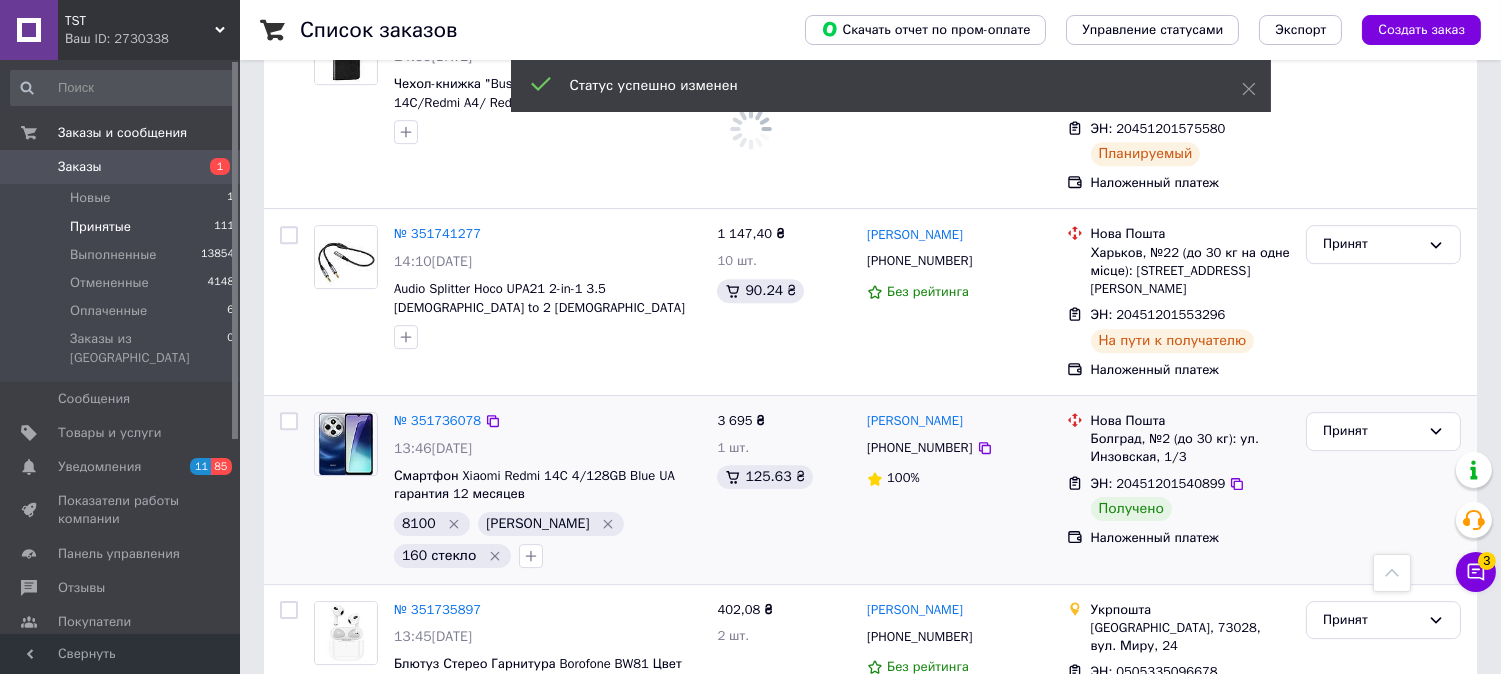 scroll, scrollTop: 11117, scrollLeft: 0, axis: vertical 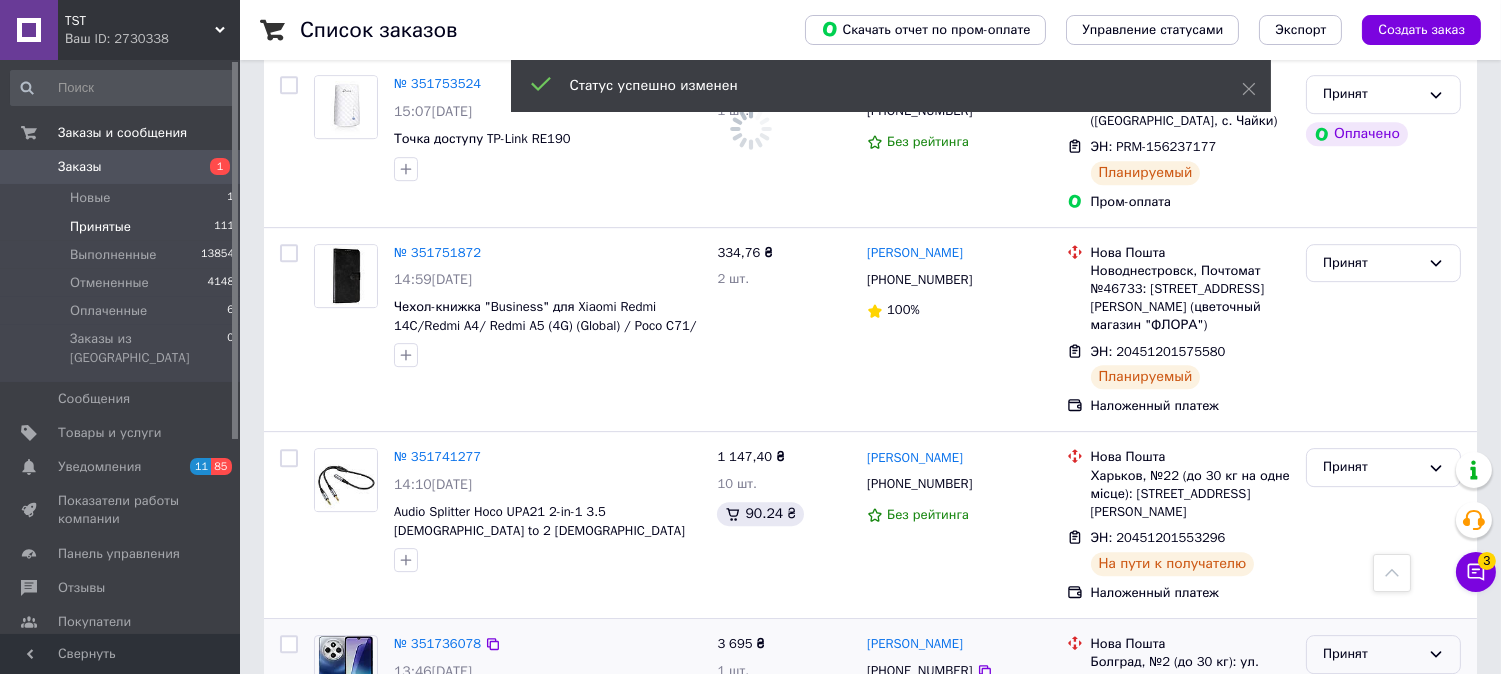 click on "Принят" at bounding box center (1371, 654) 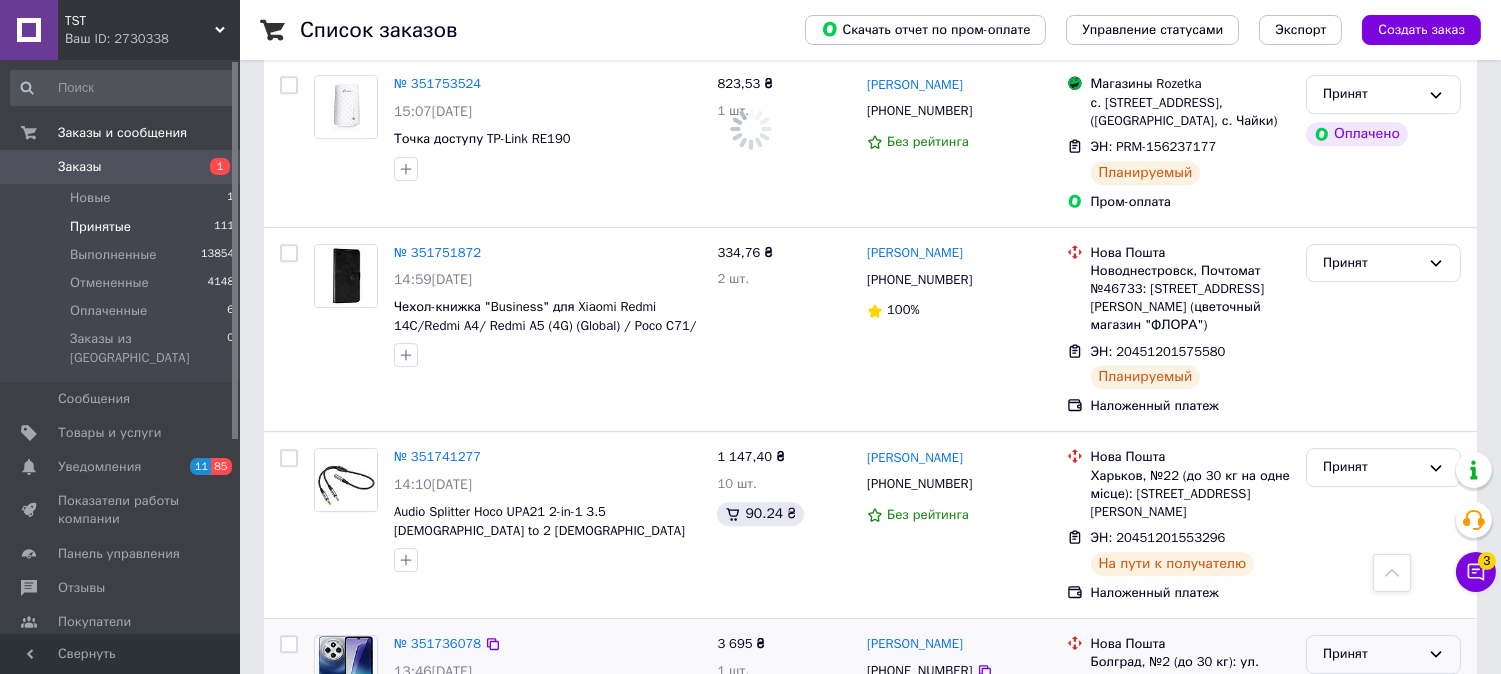 click on "Выполнен" at bounding box center [1383, 696] 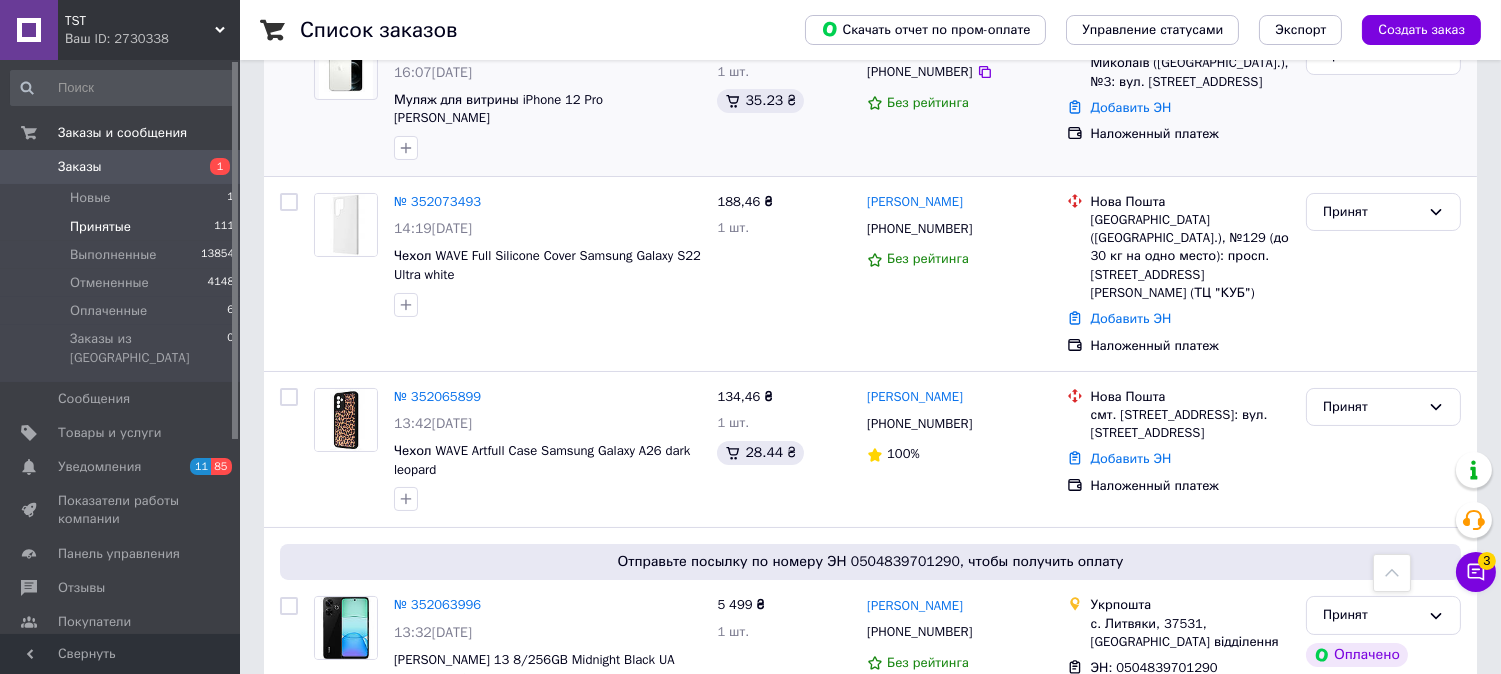 scroll, scrollTop: 0, scrollLeft: 0, axis: both 